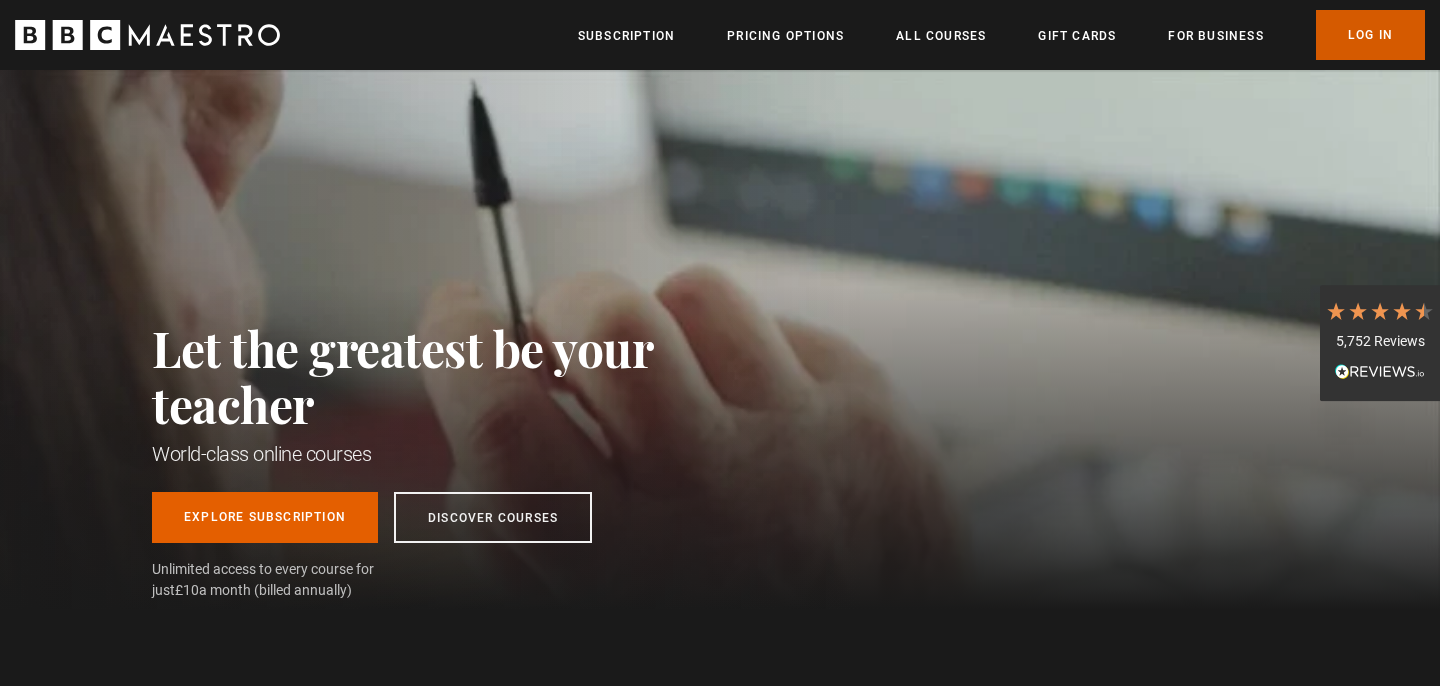 click on "Log In" at bounding box center (1370, 35) 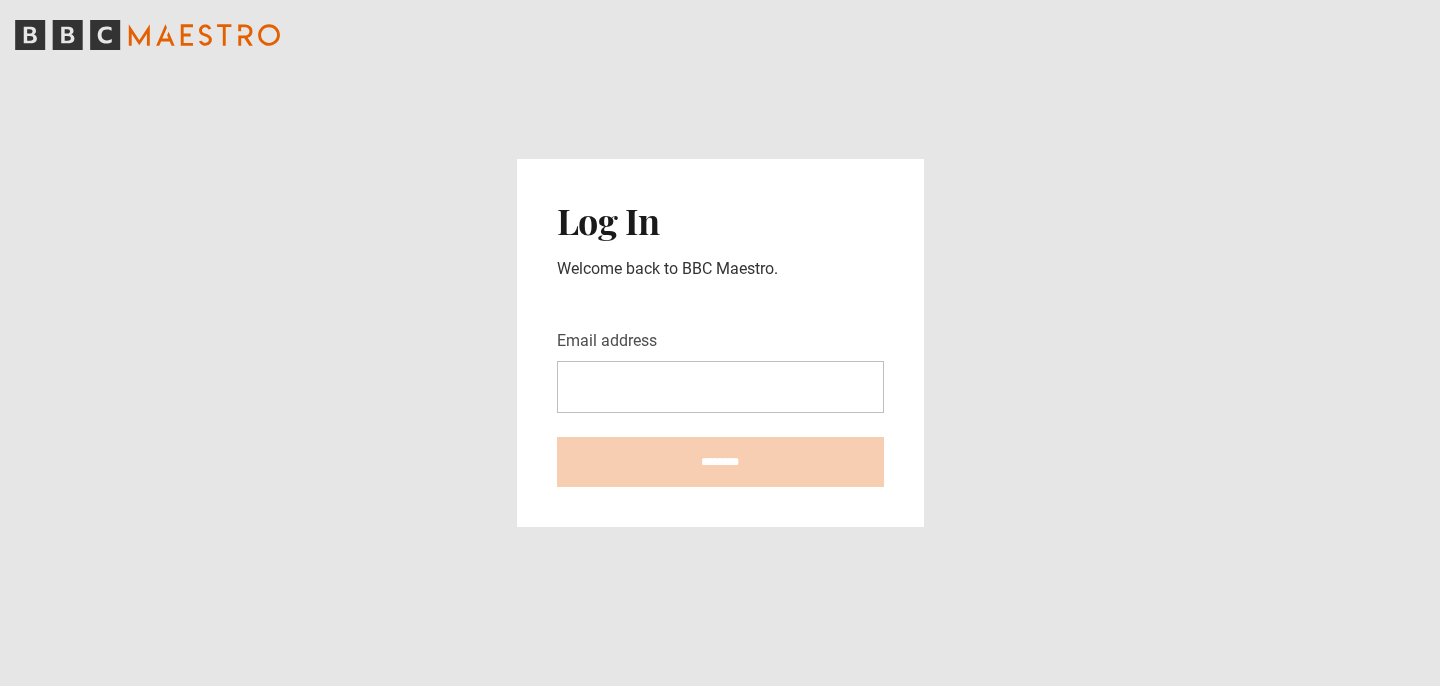 scroll, scrollTop: 0, scrollLeft: 0, axis: both 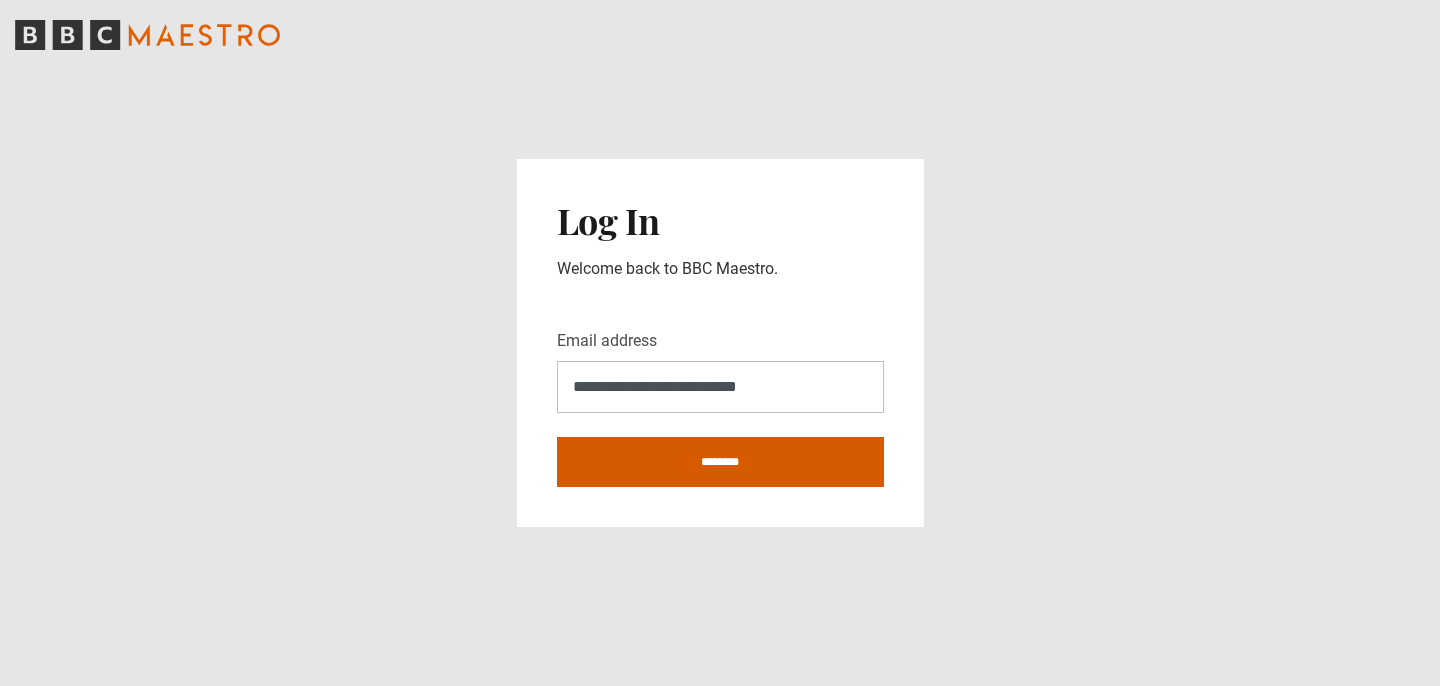 type on "**********" 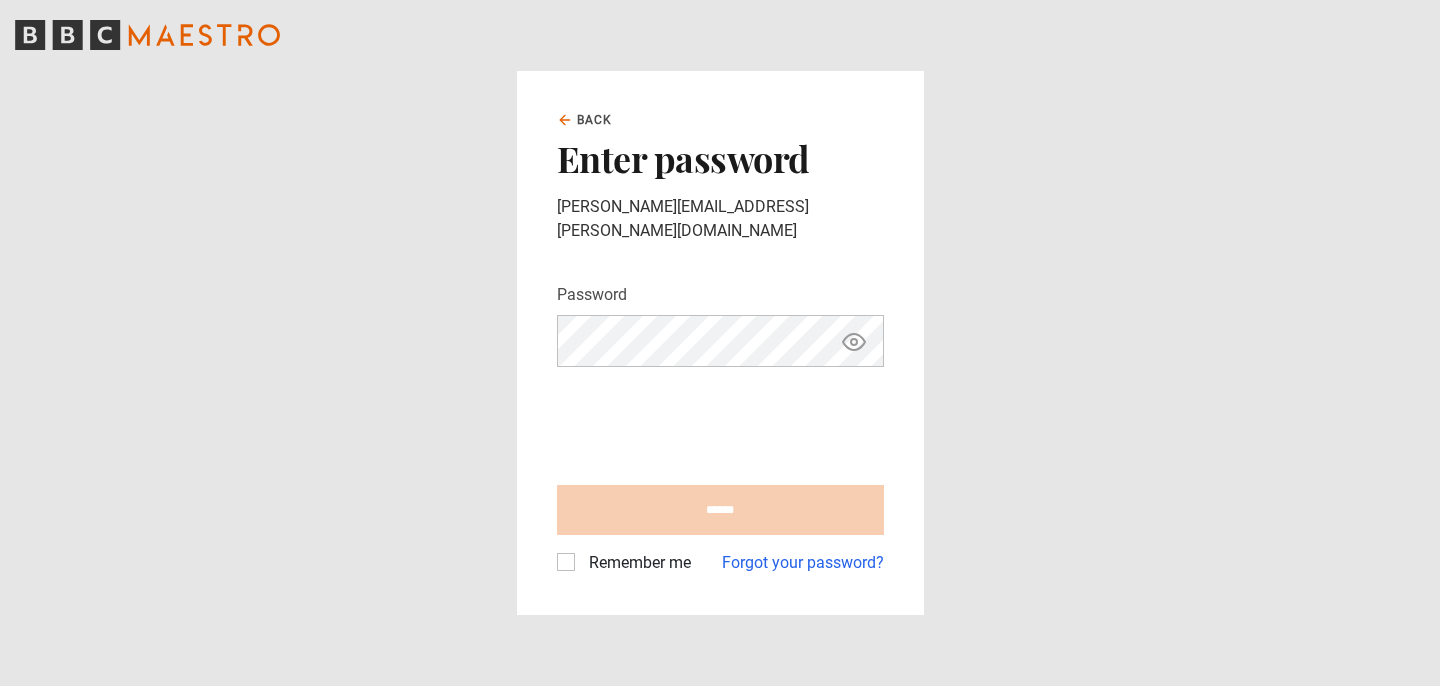 scroll, scrollTop: 0, scrollLeft: 0, axis: both 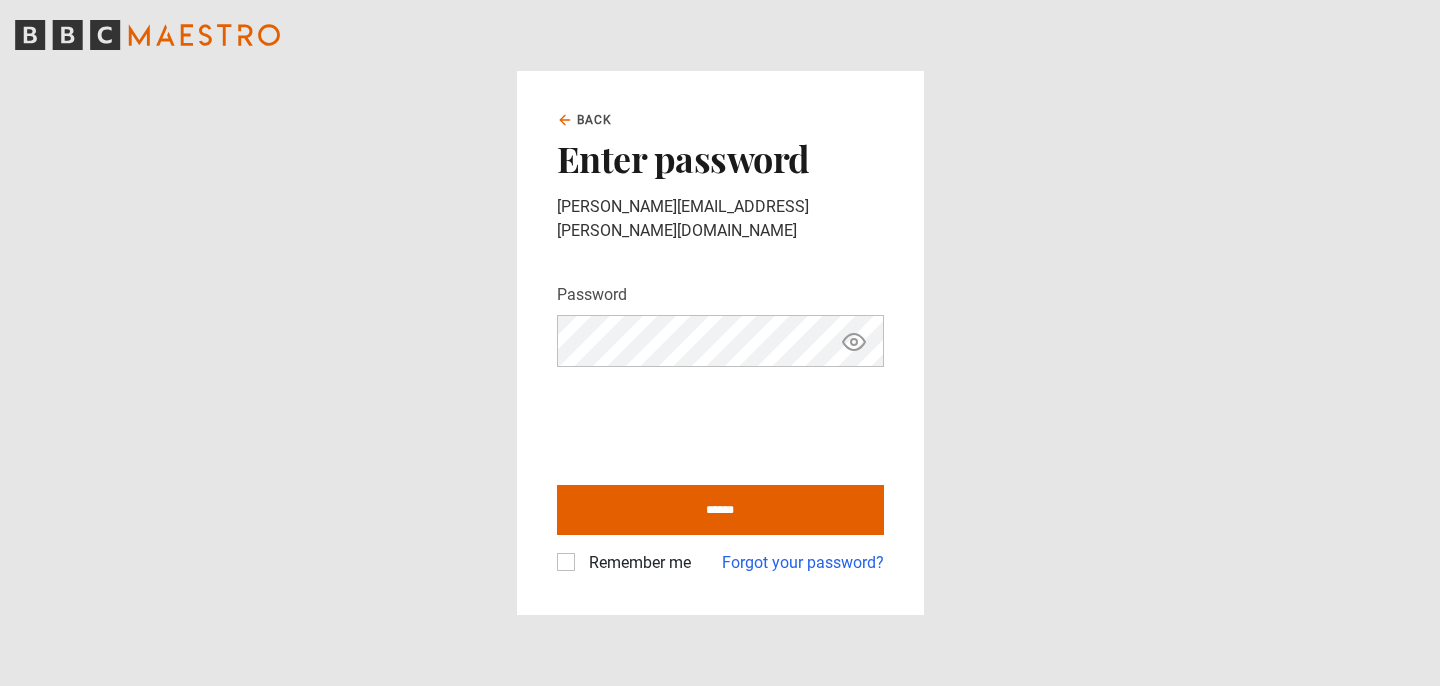 click 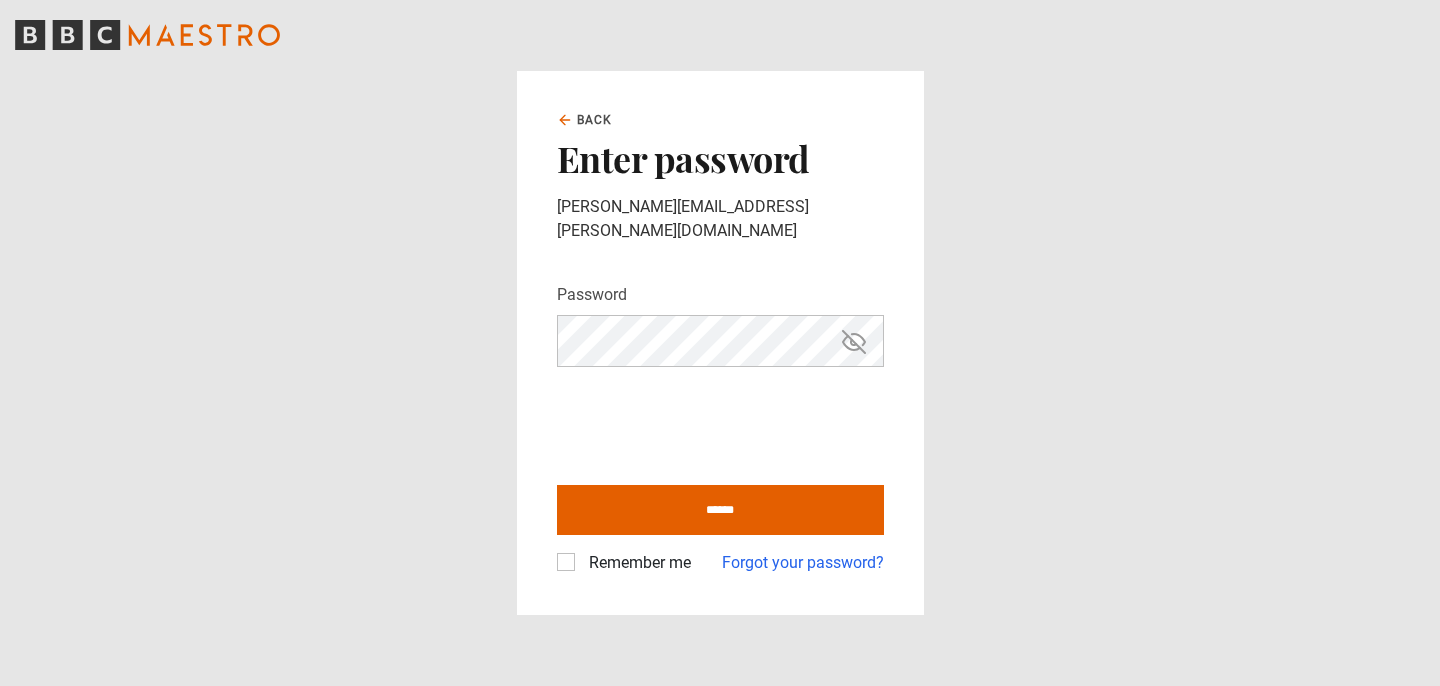 click on "Remember me" at bounding box center [636, 563] 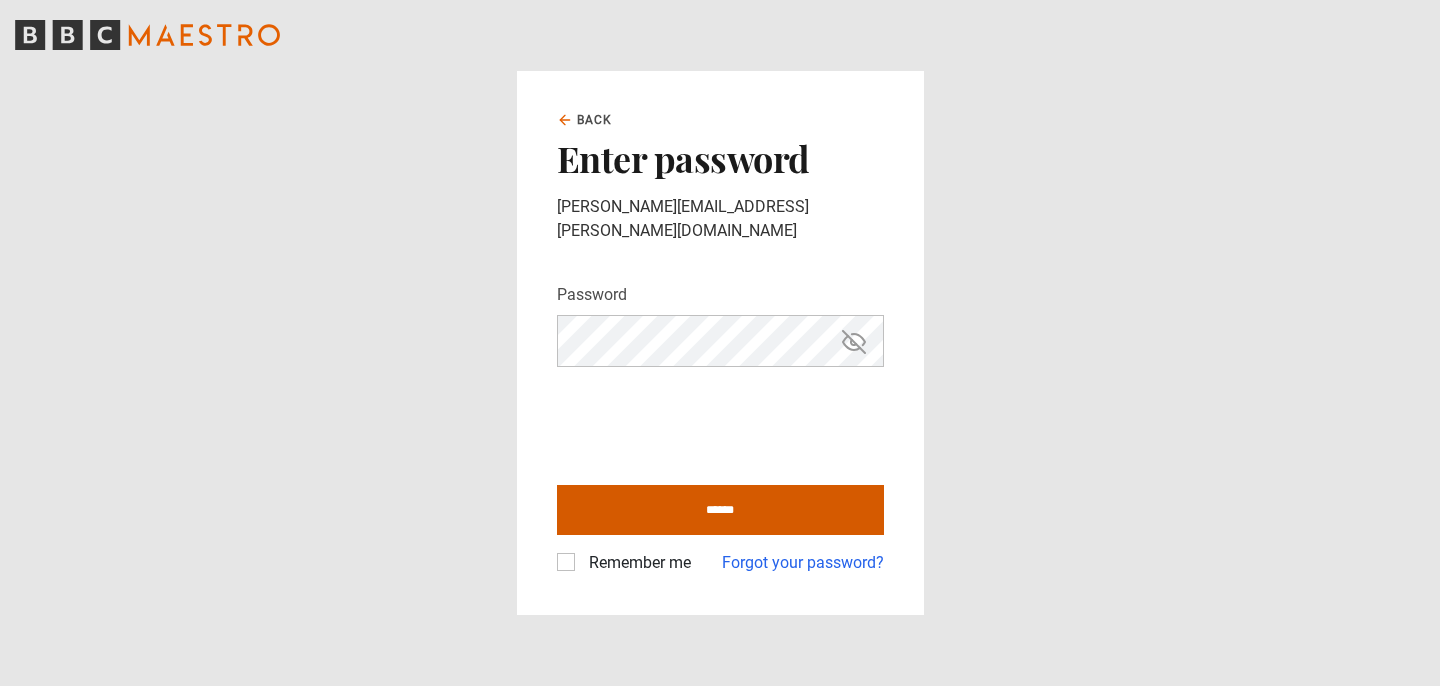 click on "******" at bounding box center (720, 510) 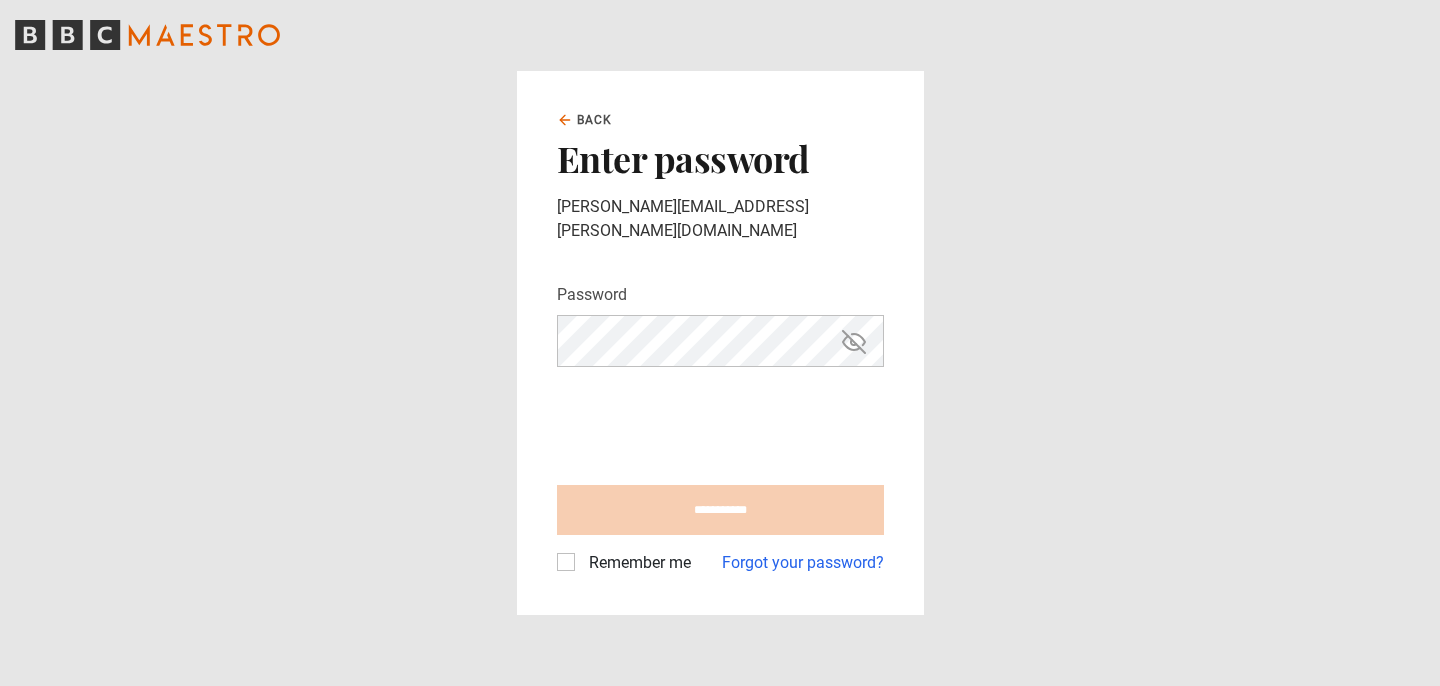 type on "**********" 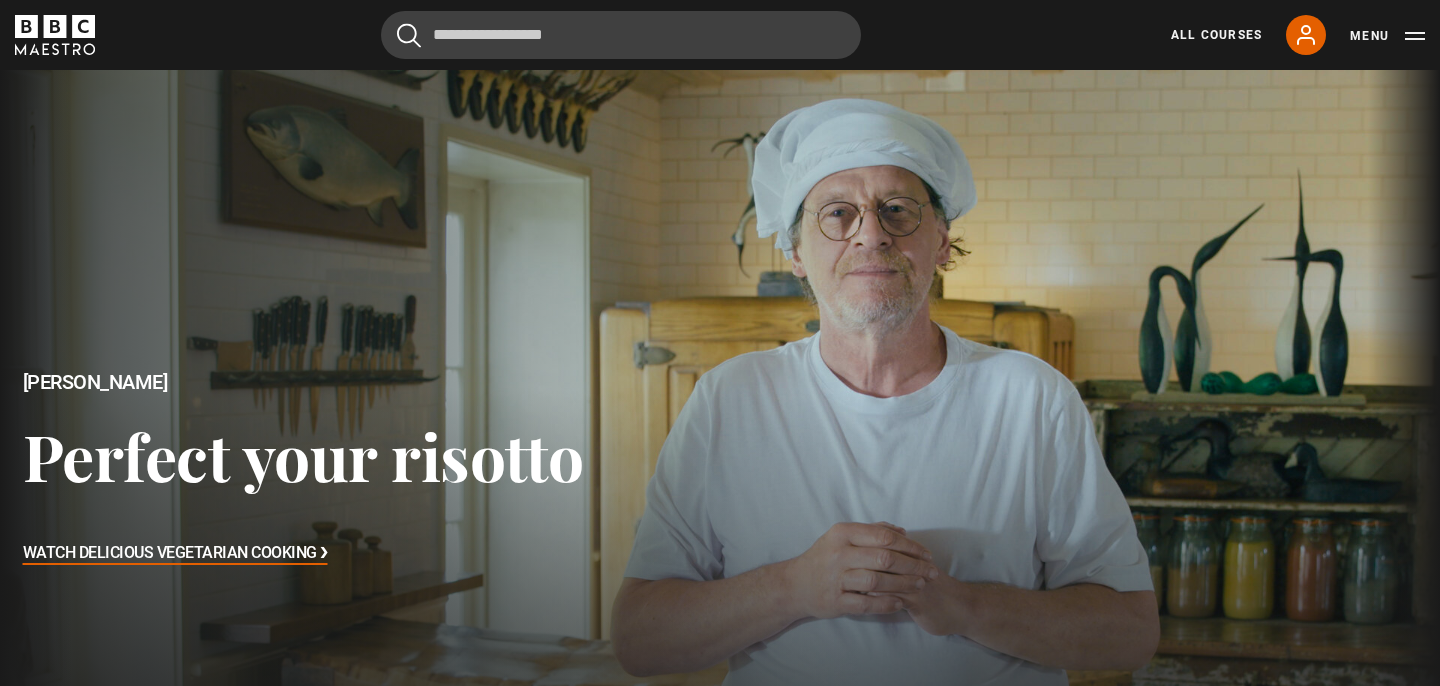 scroll, scrollTop: 0, scrollLeft: 0, axis: both 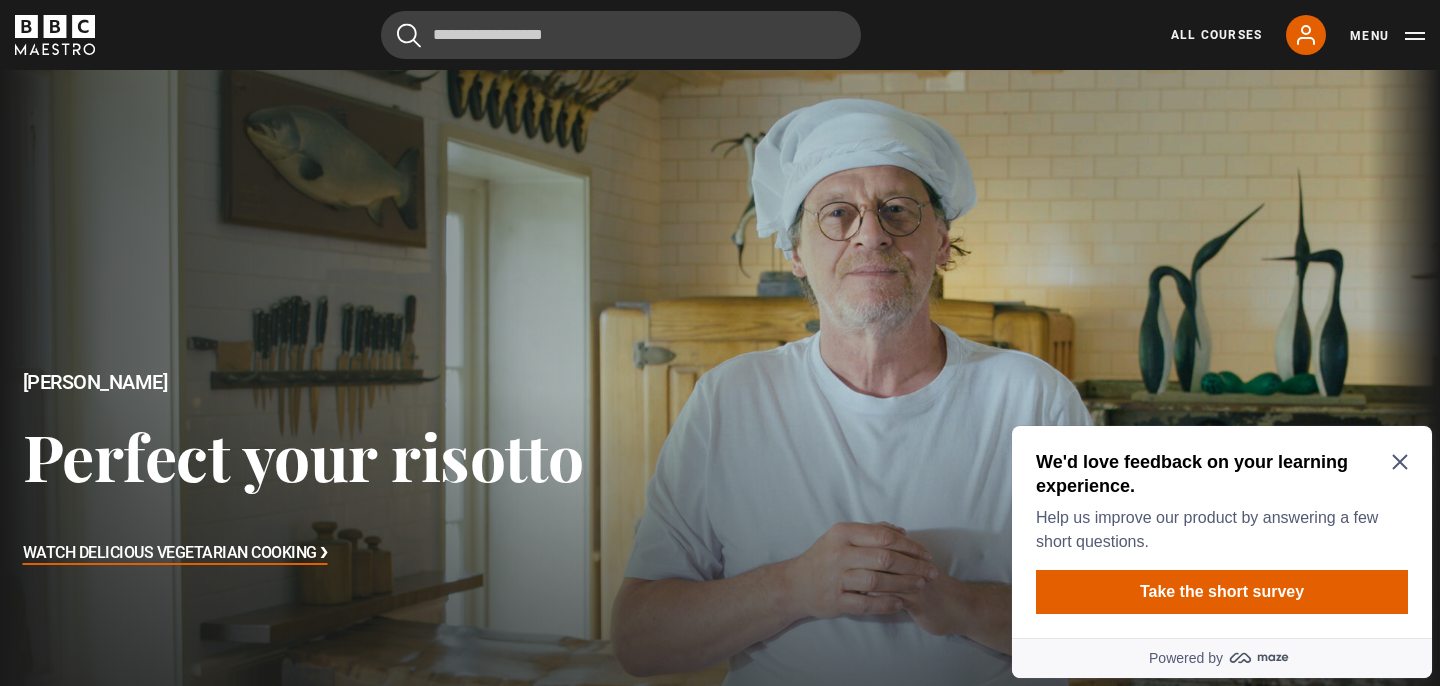 click 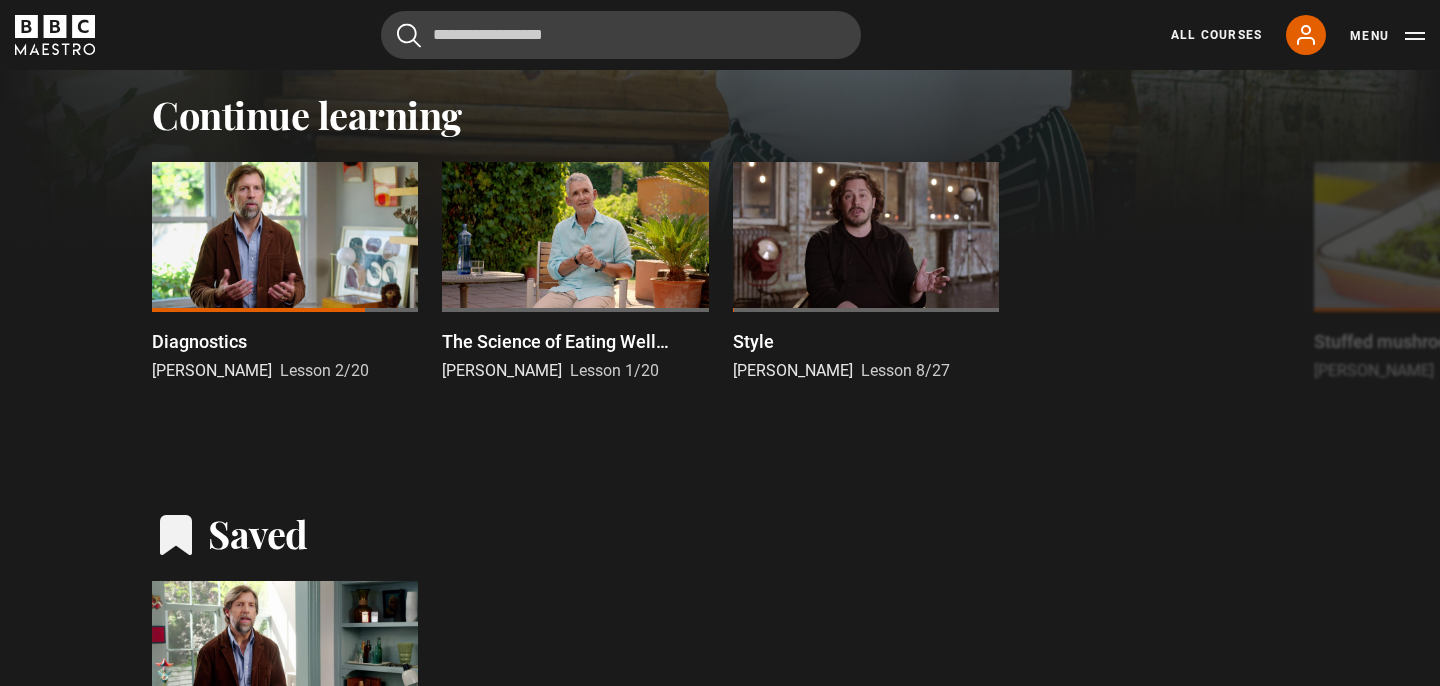 scroll, scrollTop: 625, scrollLeft: 0, axis: vertical 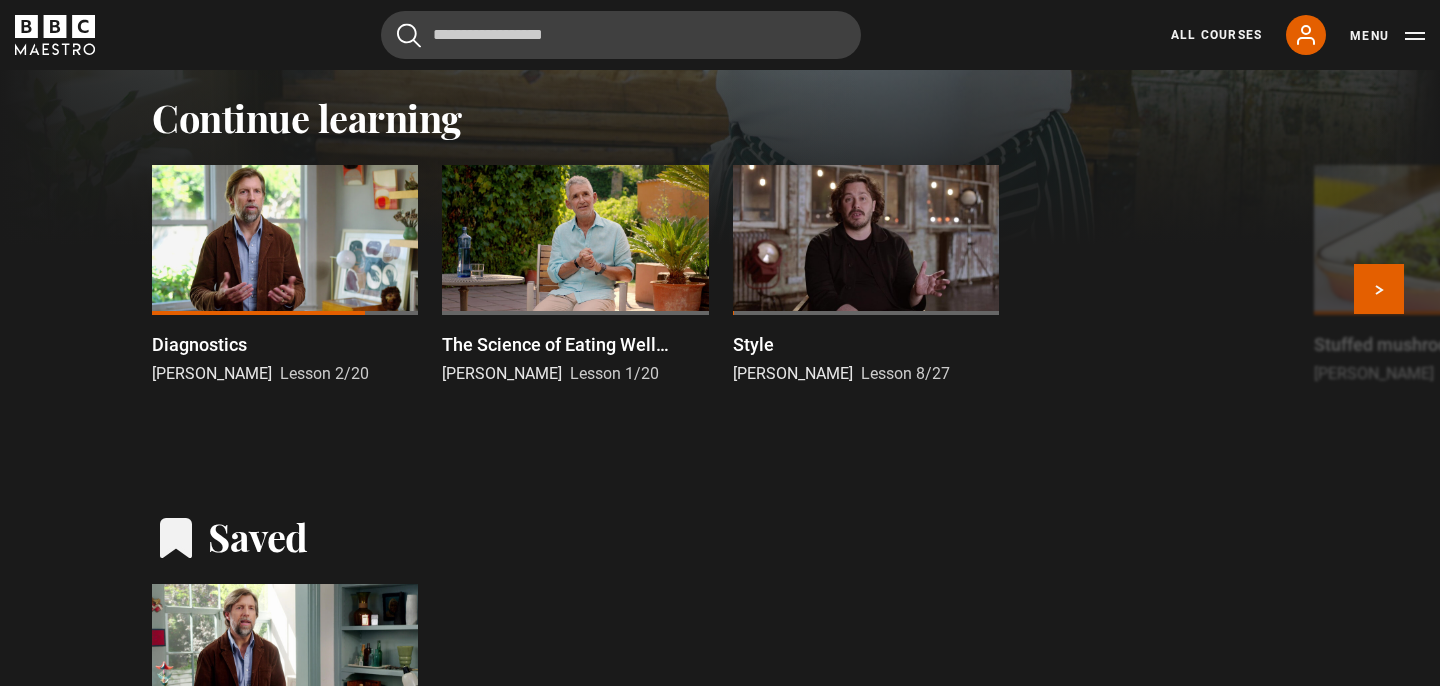 click at bounding box center (285, 240) 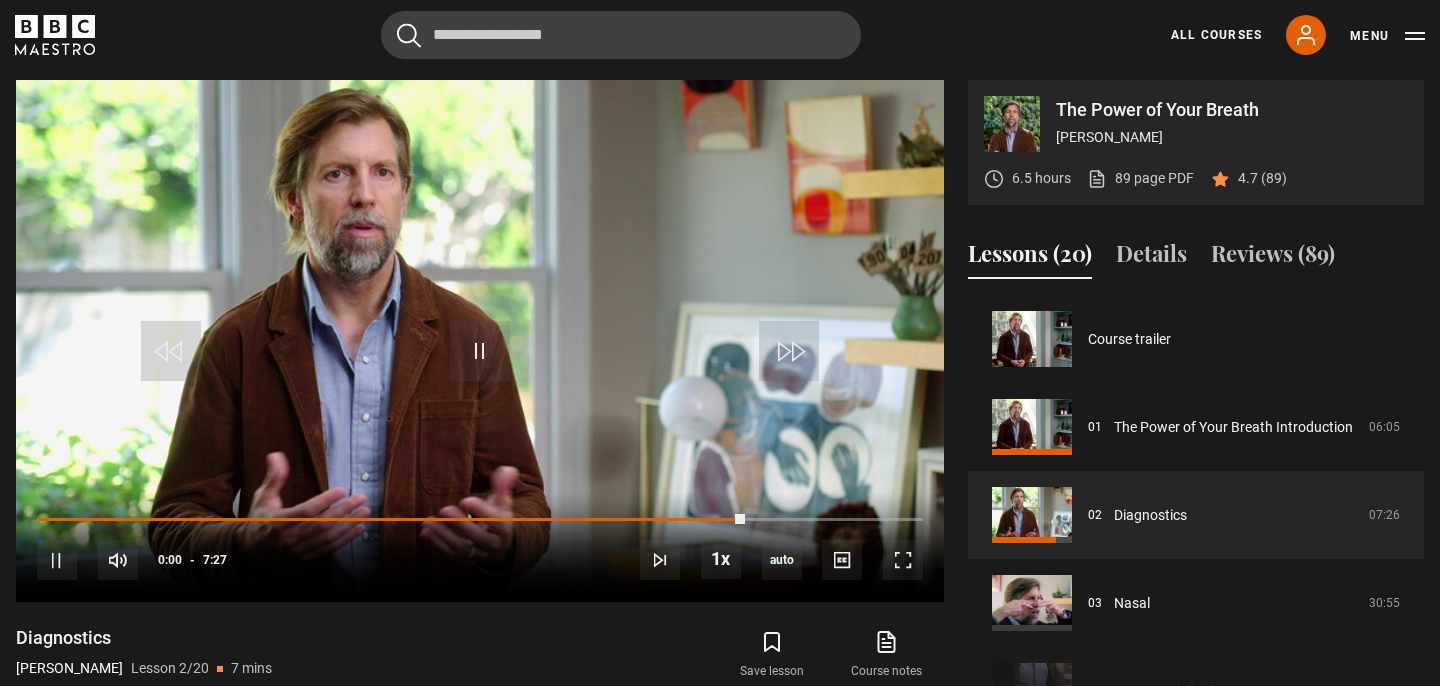 scroll, scrollTop: 804, scrollLeft: 0, axis: vertical 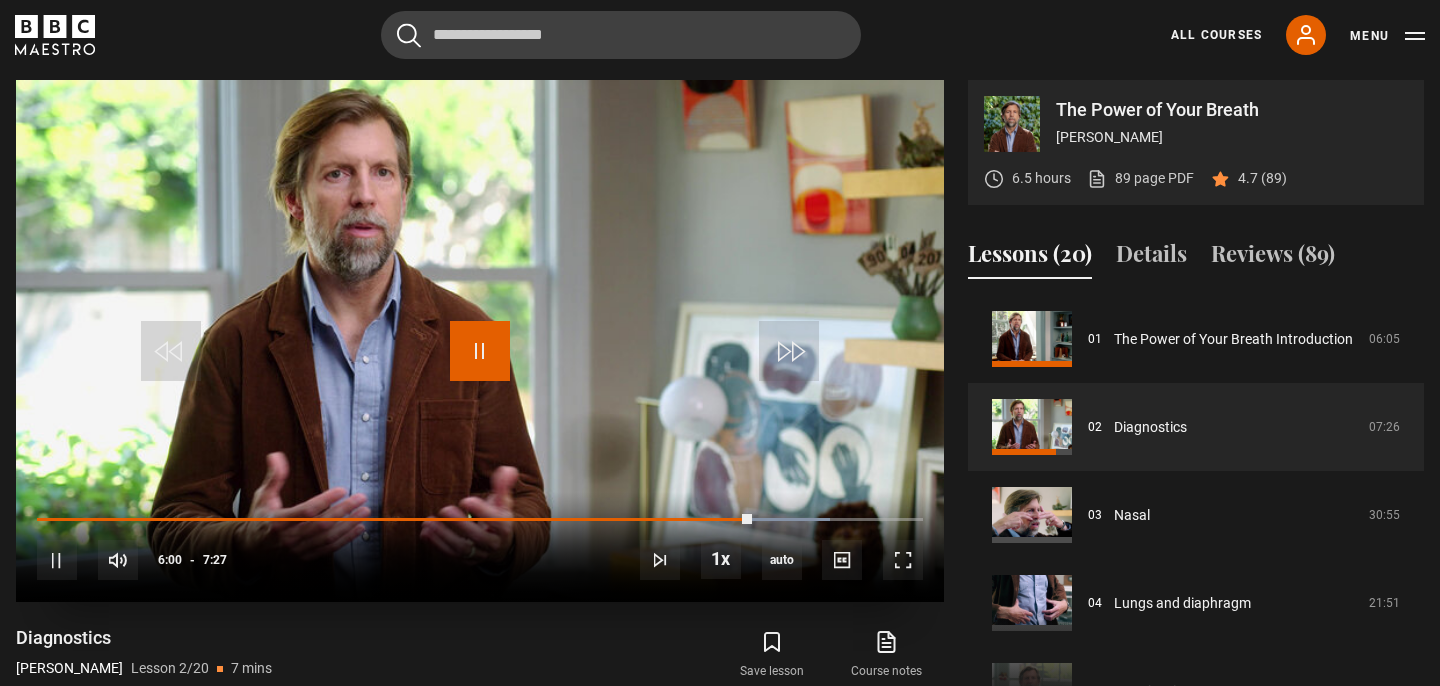 click at bounding box center [480, 351] 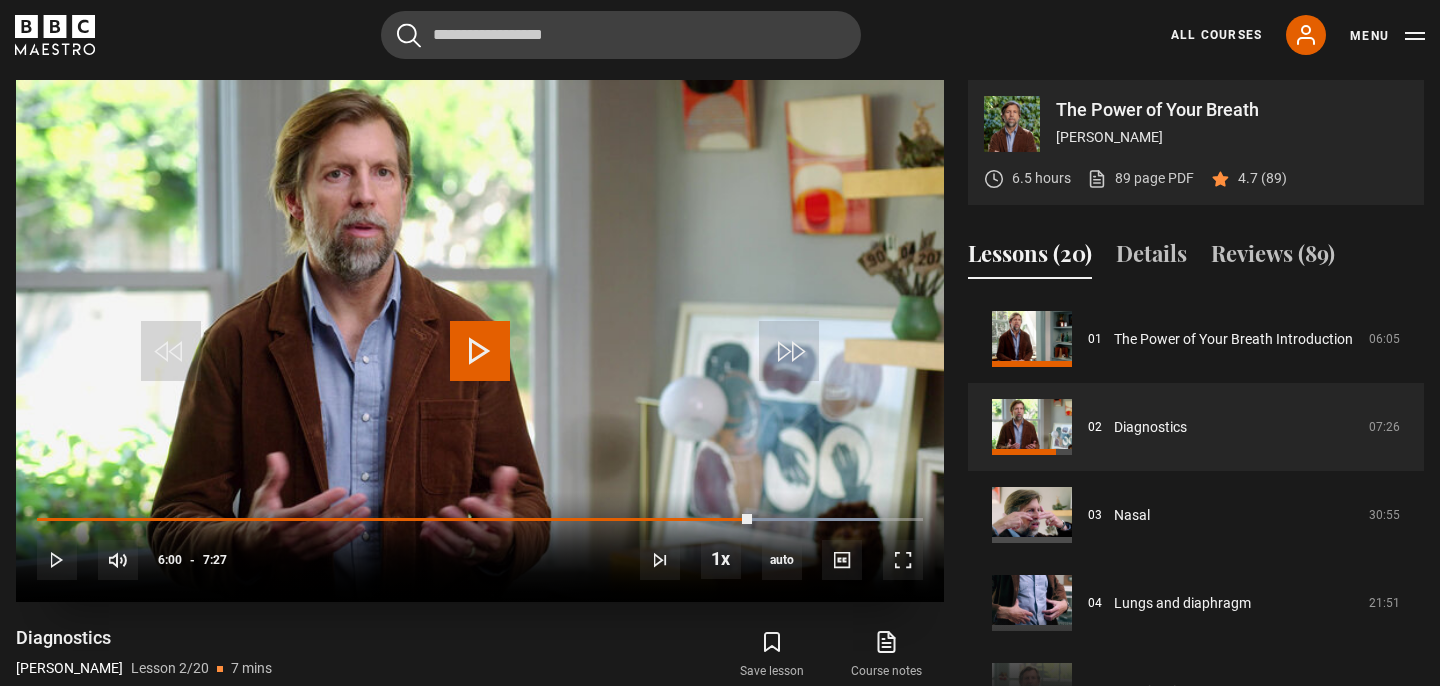 click at bounding box center (480, 351) 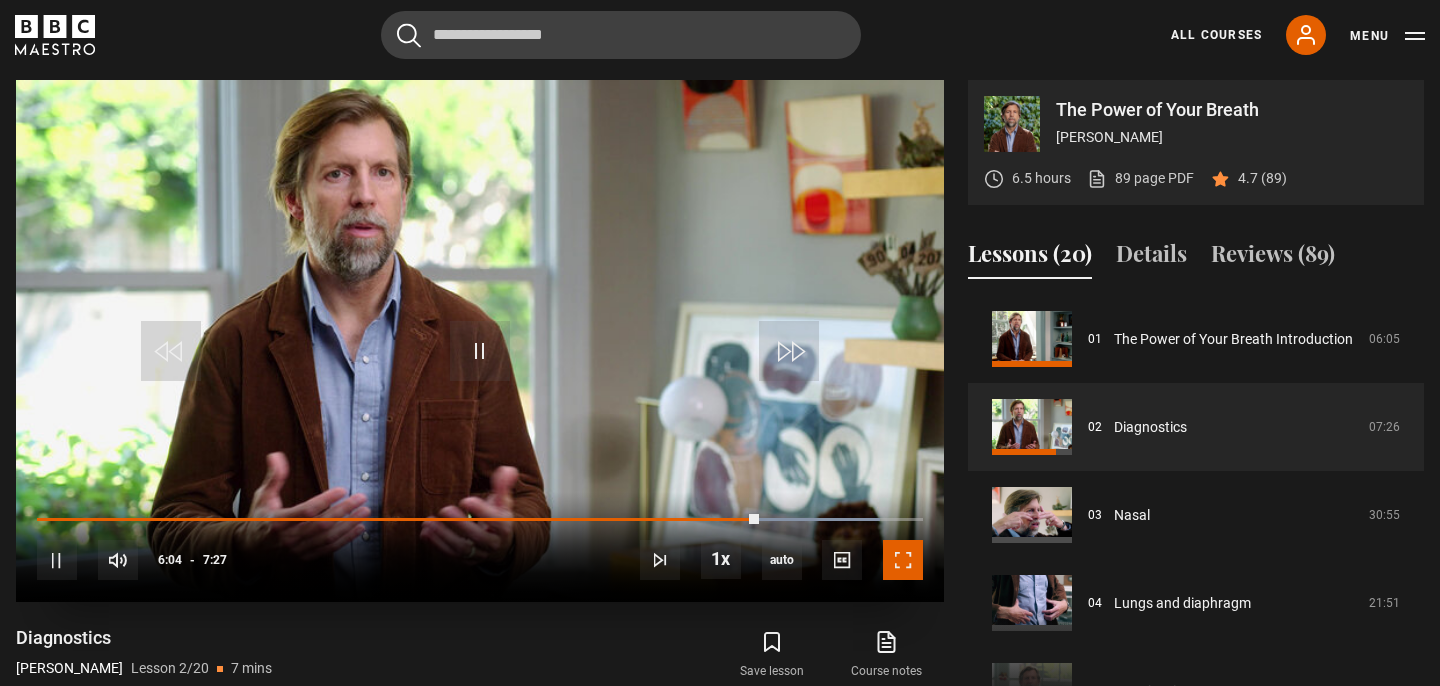 click at bounding box center [903, 560] 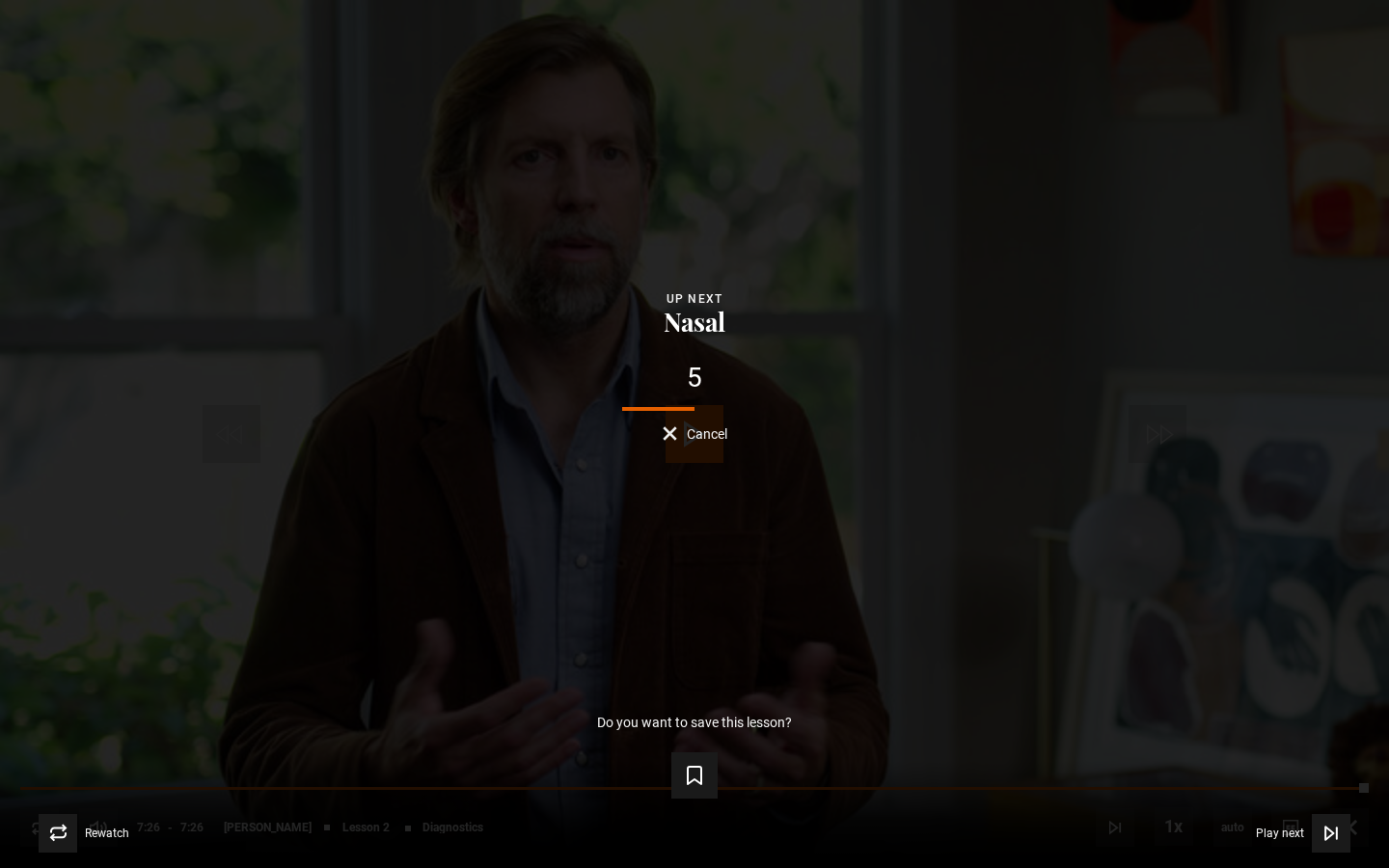 click on "Nasal" at bounding box center [694, 322] 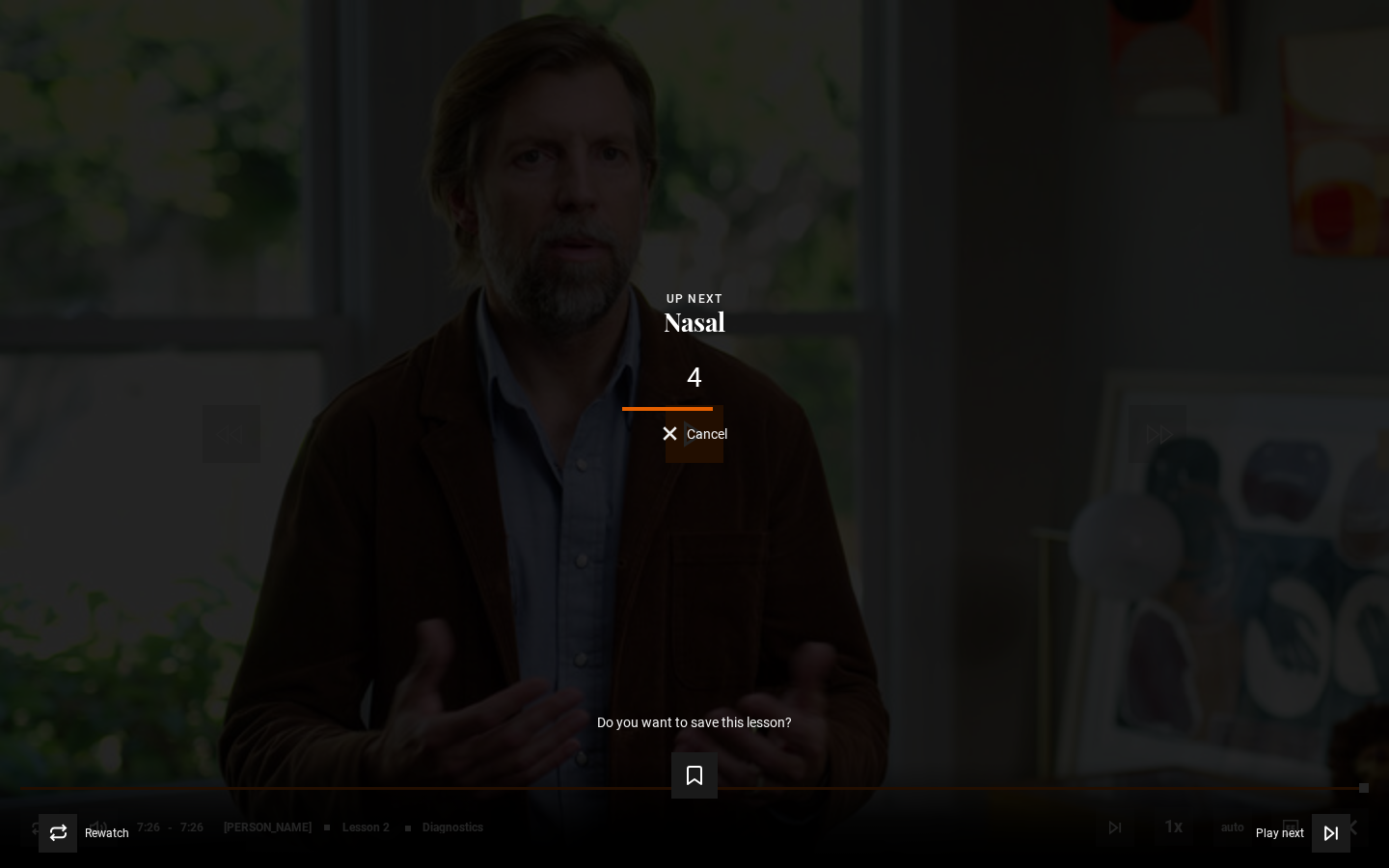 click on "Nasal" at bounding box center (694, 322) 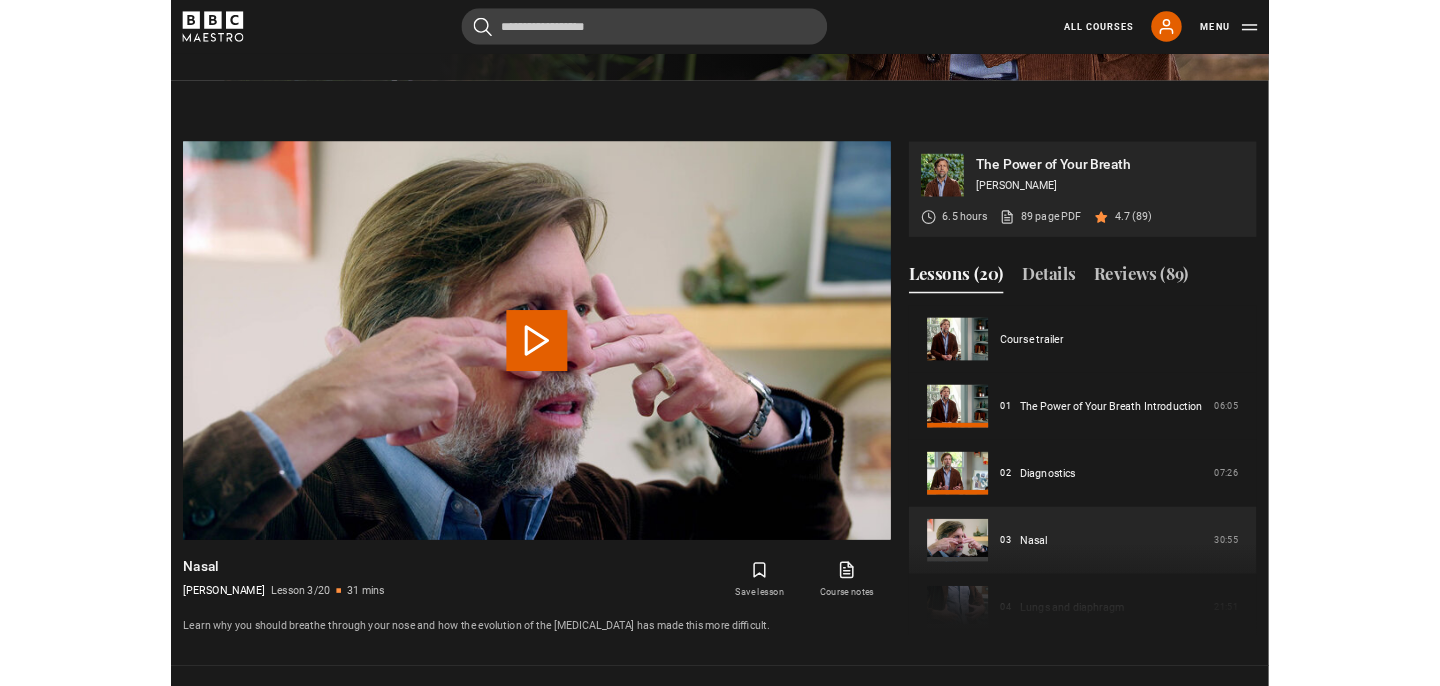 scroll, scrollTop: 910, scrollLeft: 0, axis: vertical 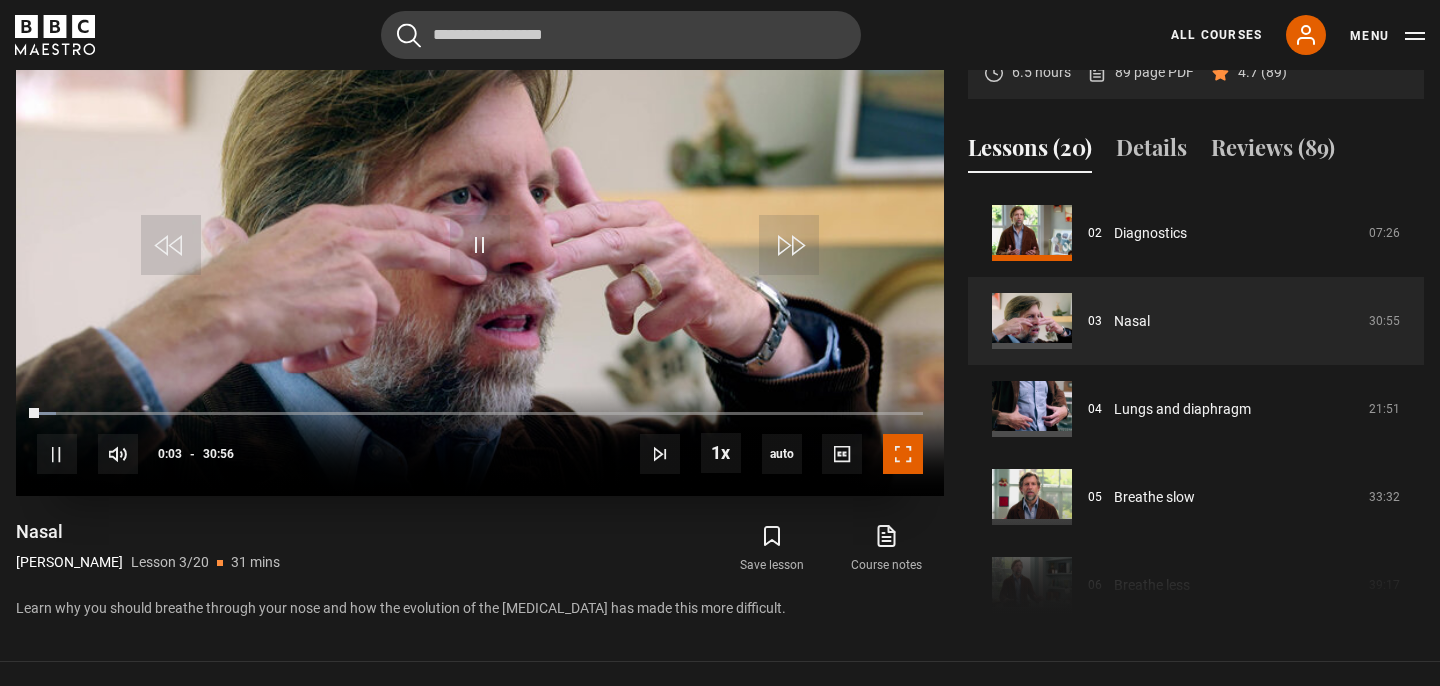 click at bounding box center (903, 454) 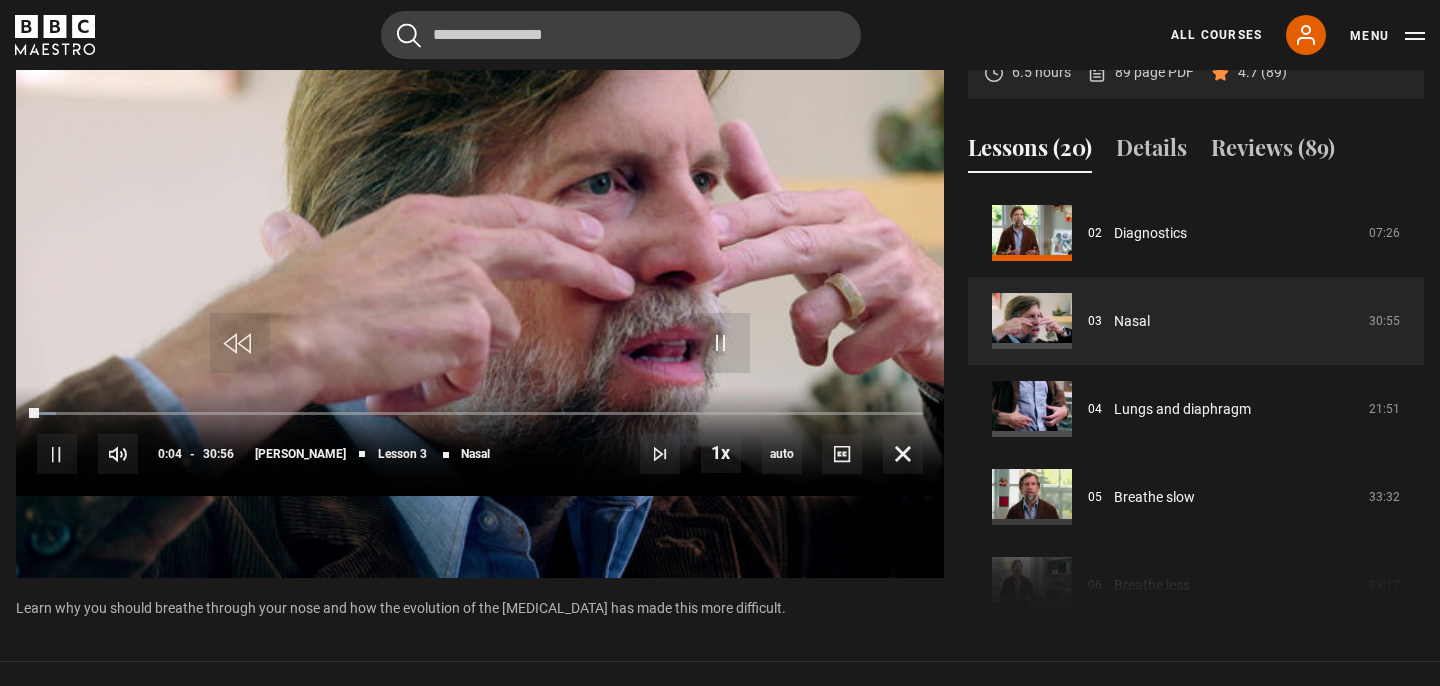 scroll, scrollTop: 884, scrollLeft: 0, axis: vertical 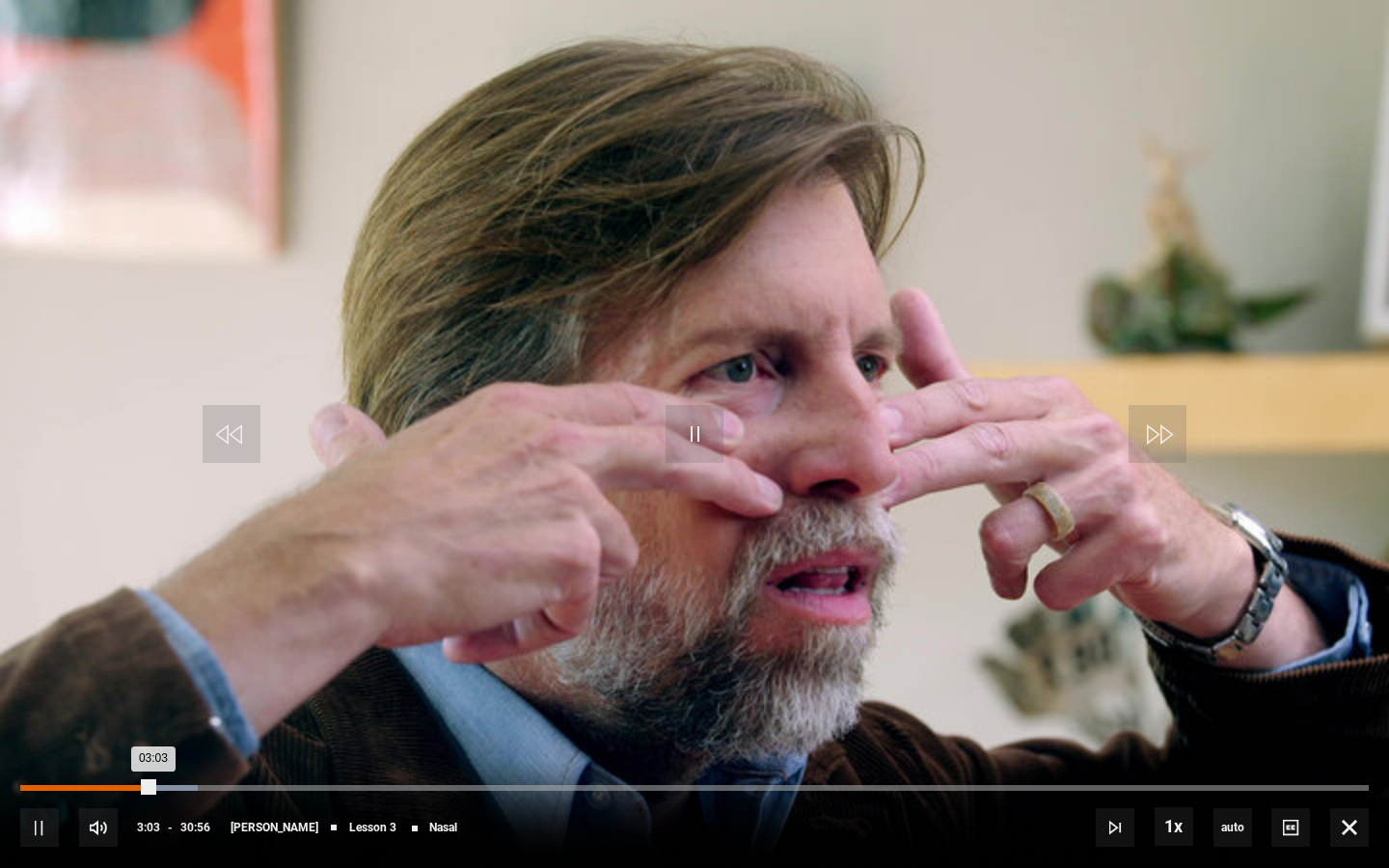 click on "01:51" at bounding box center (102, 788) 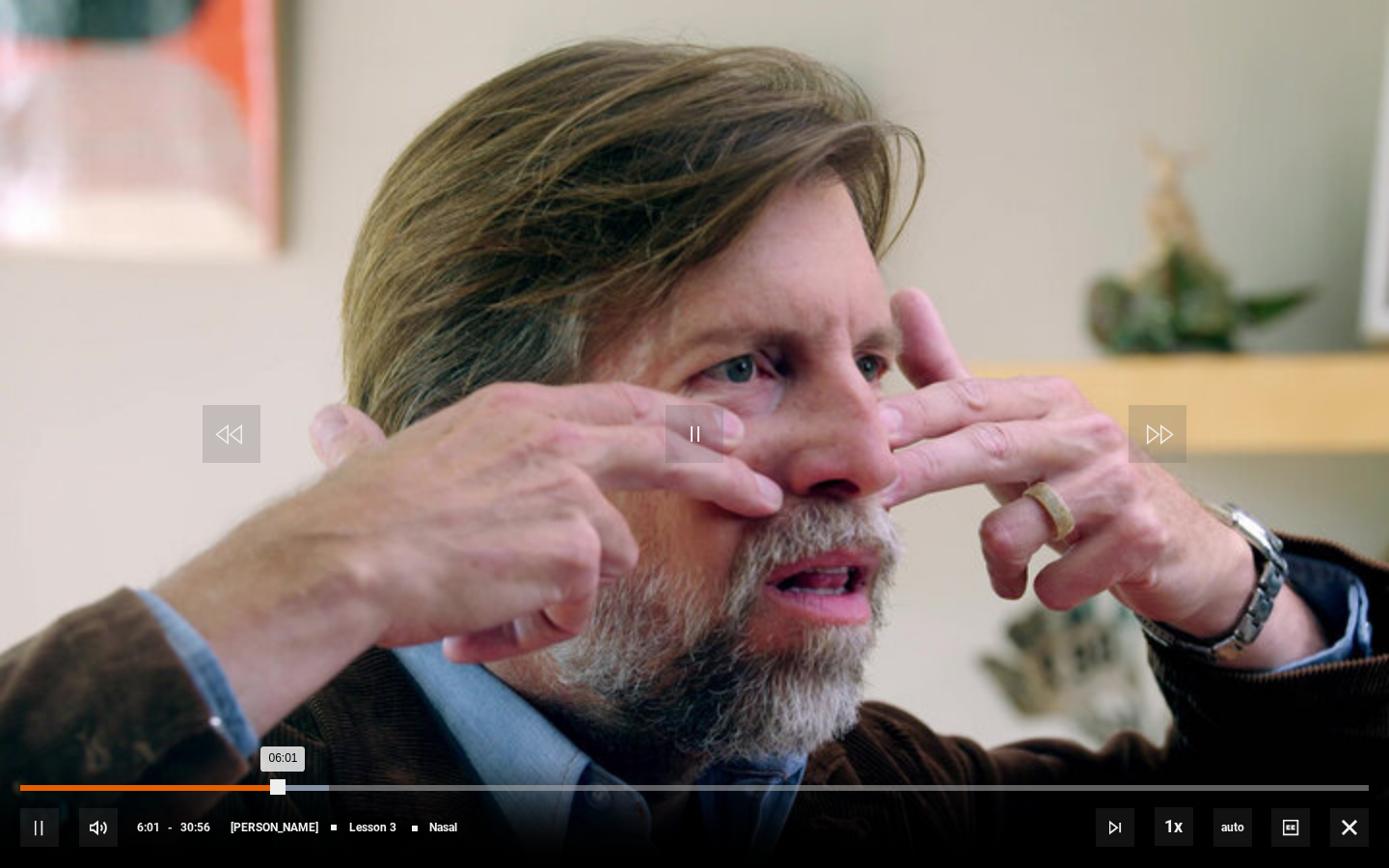 click on "01:44" at bounding box center (97, 788) 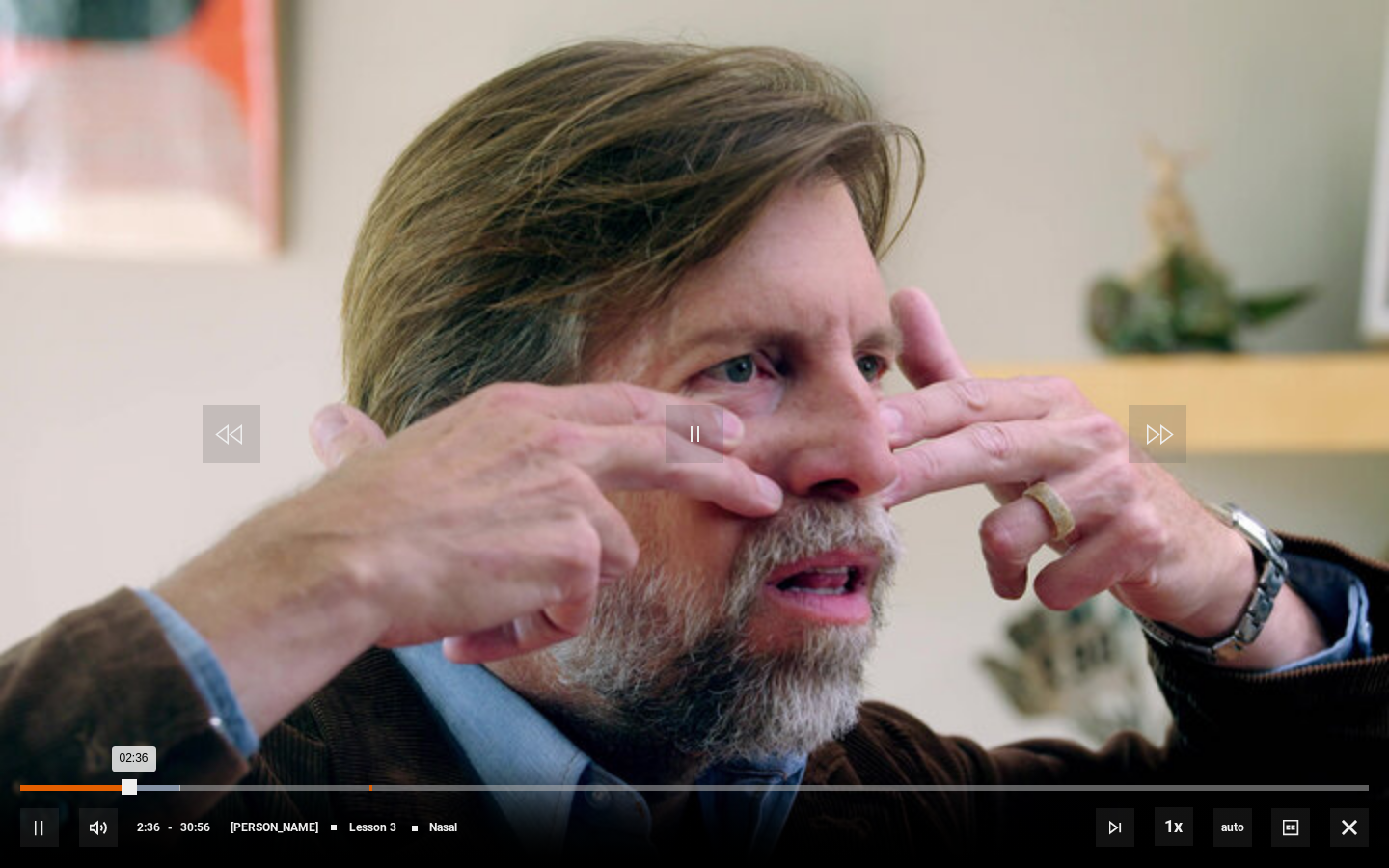 click on "08:00" at bounding box center (370, 788) 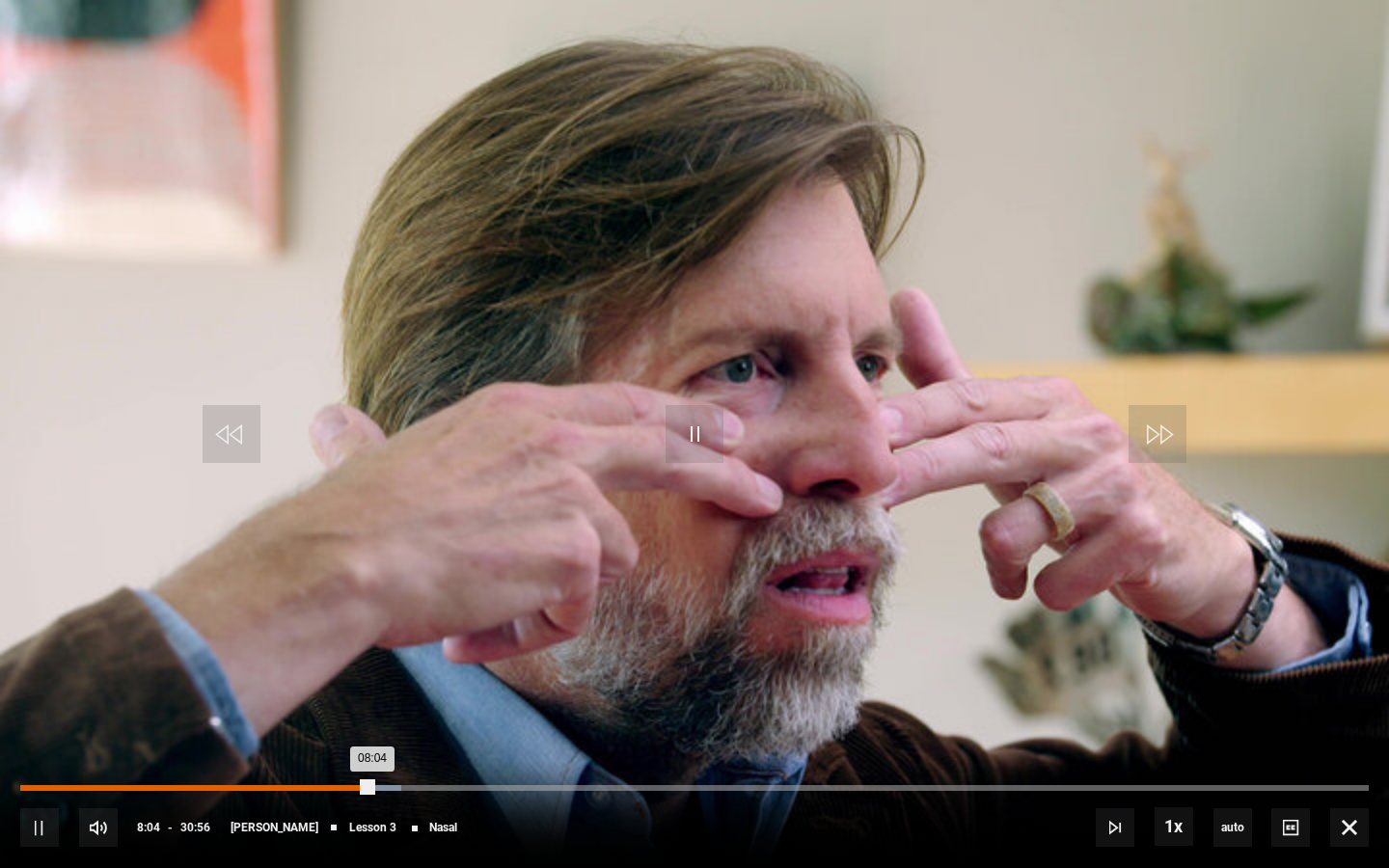 click on "07:38" at bounding box center [354, 788] 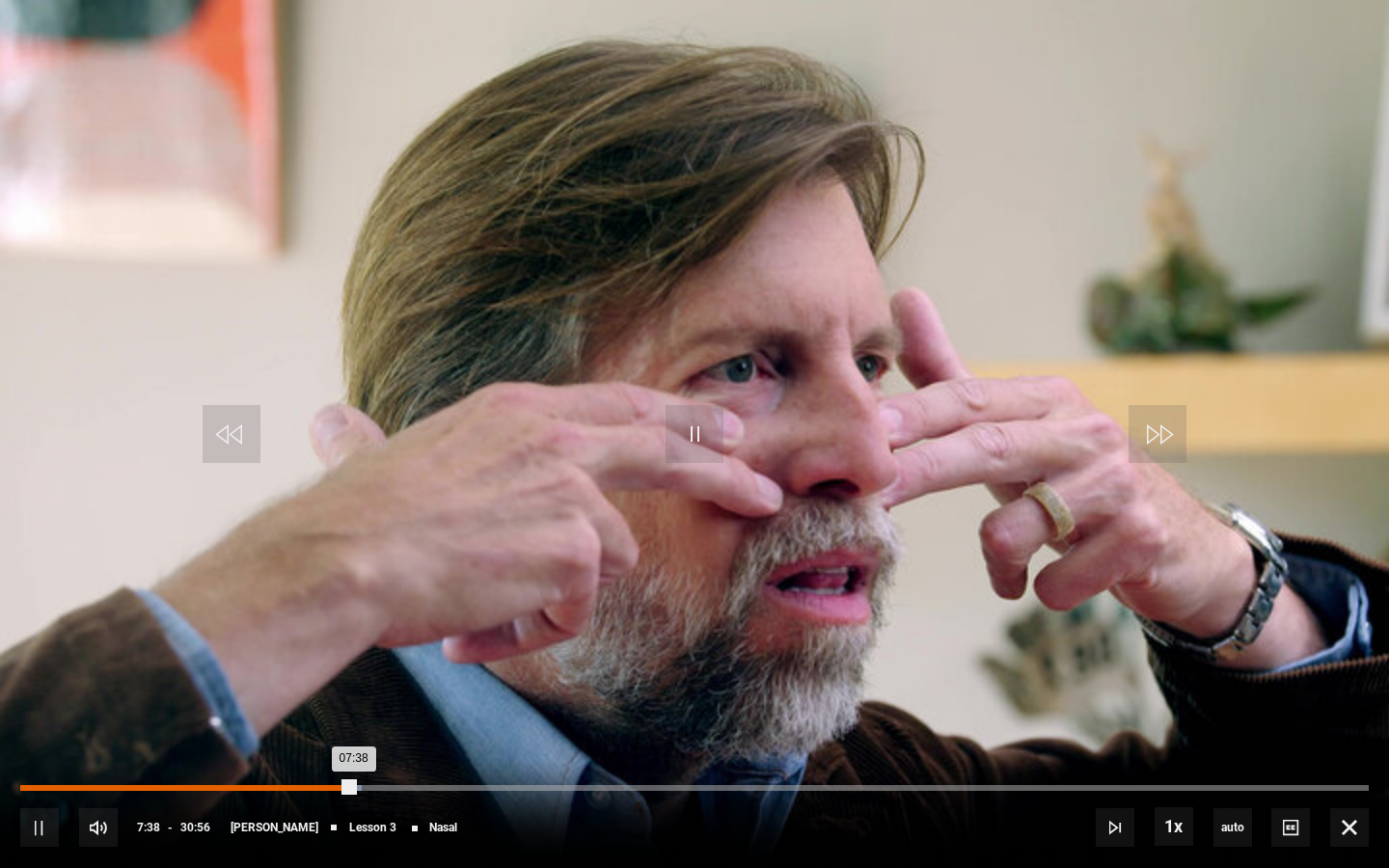 click on "07:04" at bounding box center [330, 788] 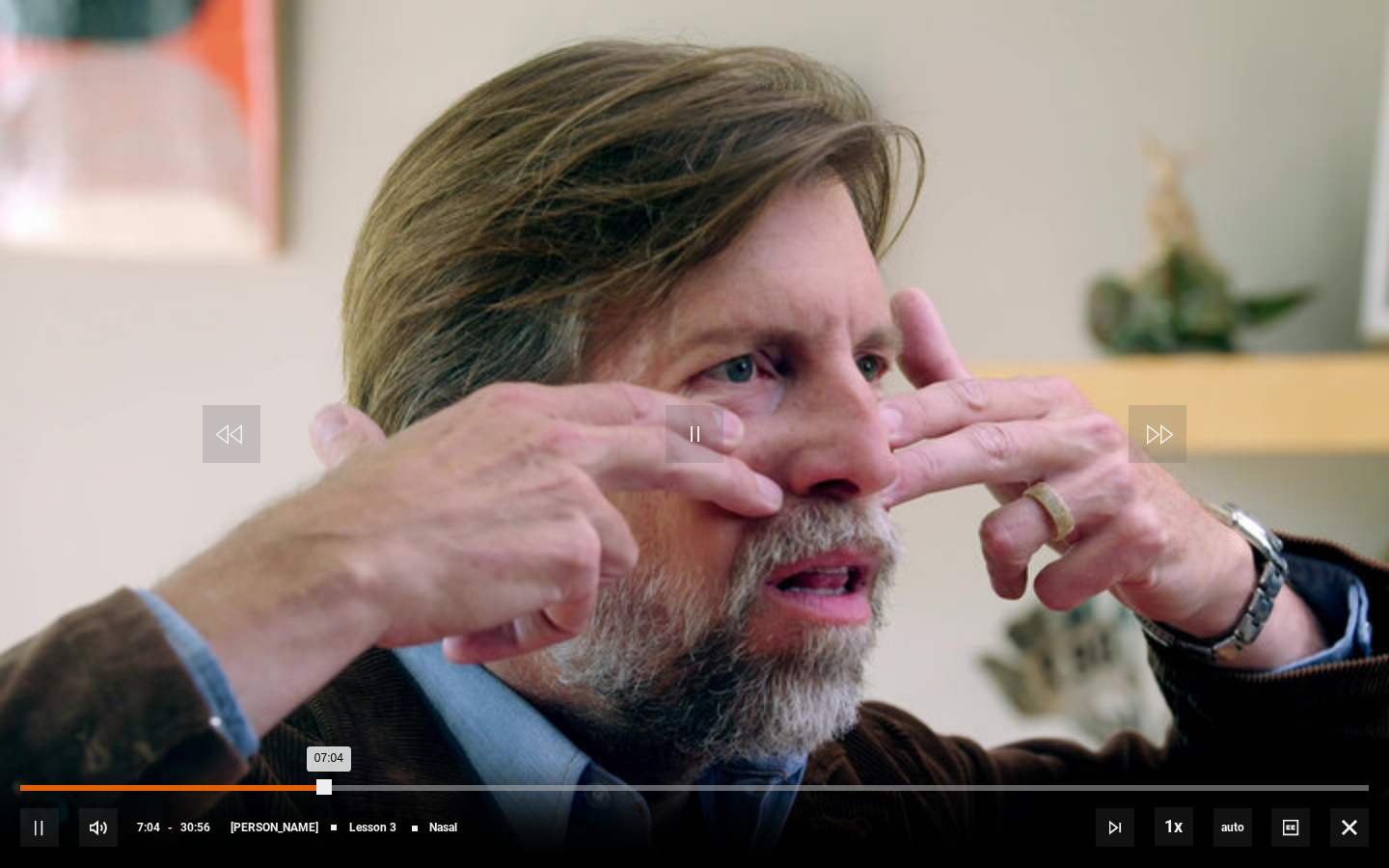 click on "06:23" at bounding box center (300, 788) 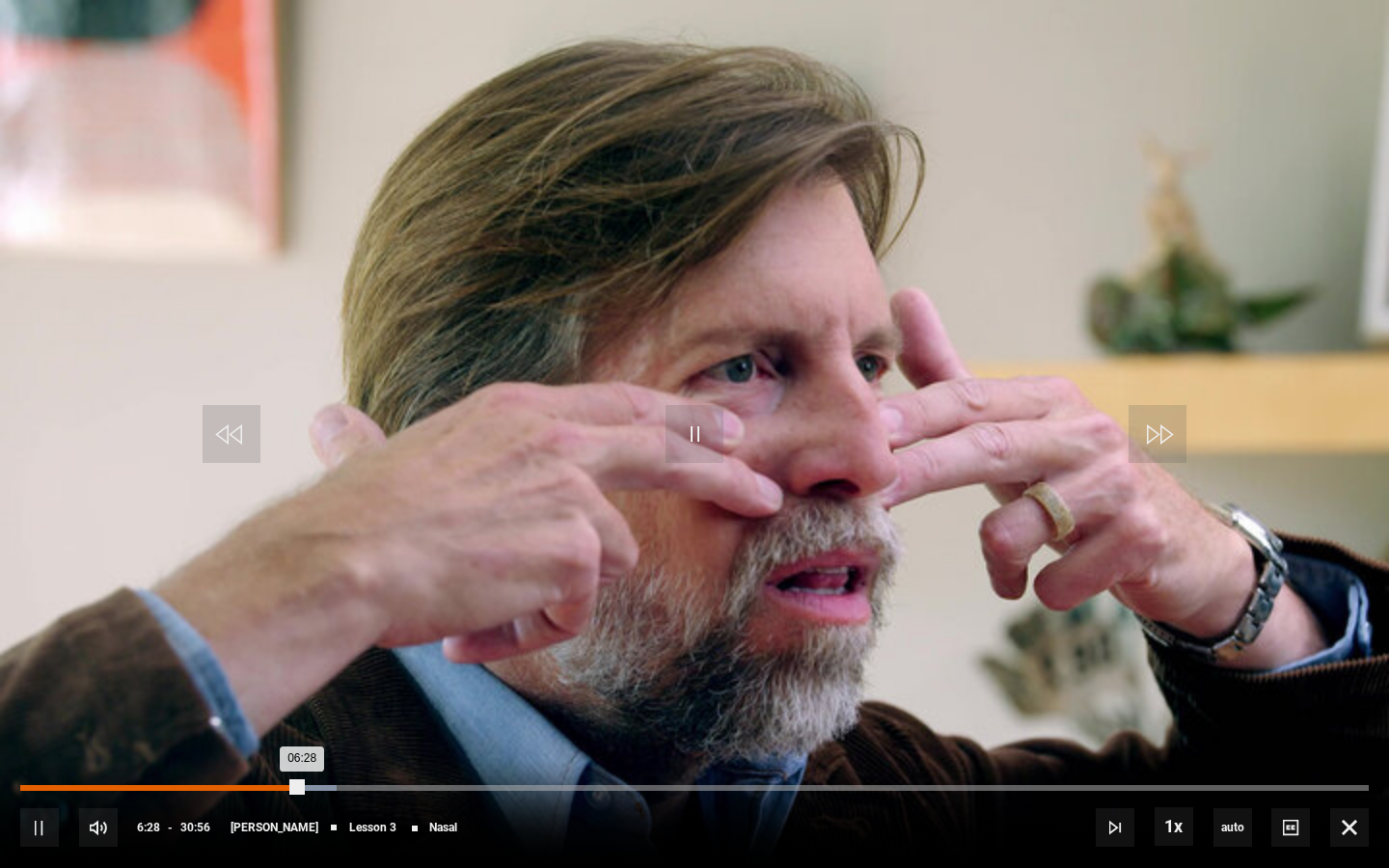 click on "06:28" at bounding box center [161, 788] 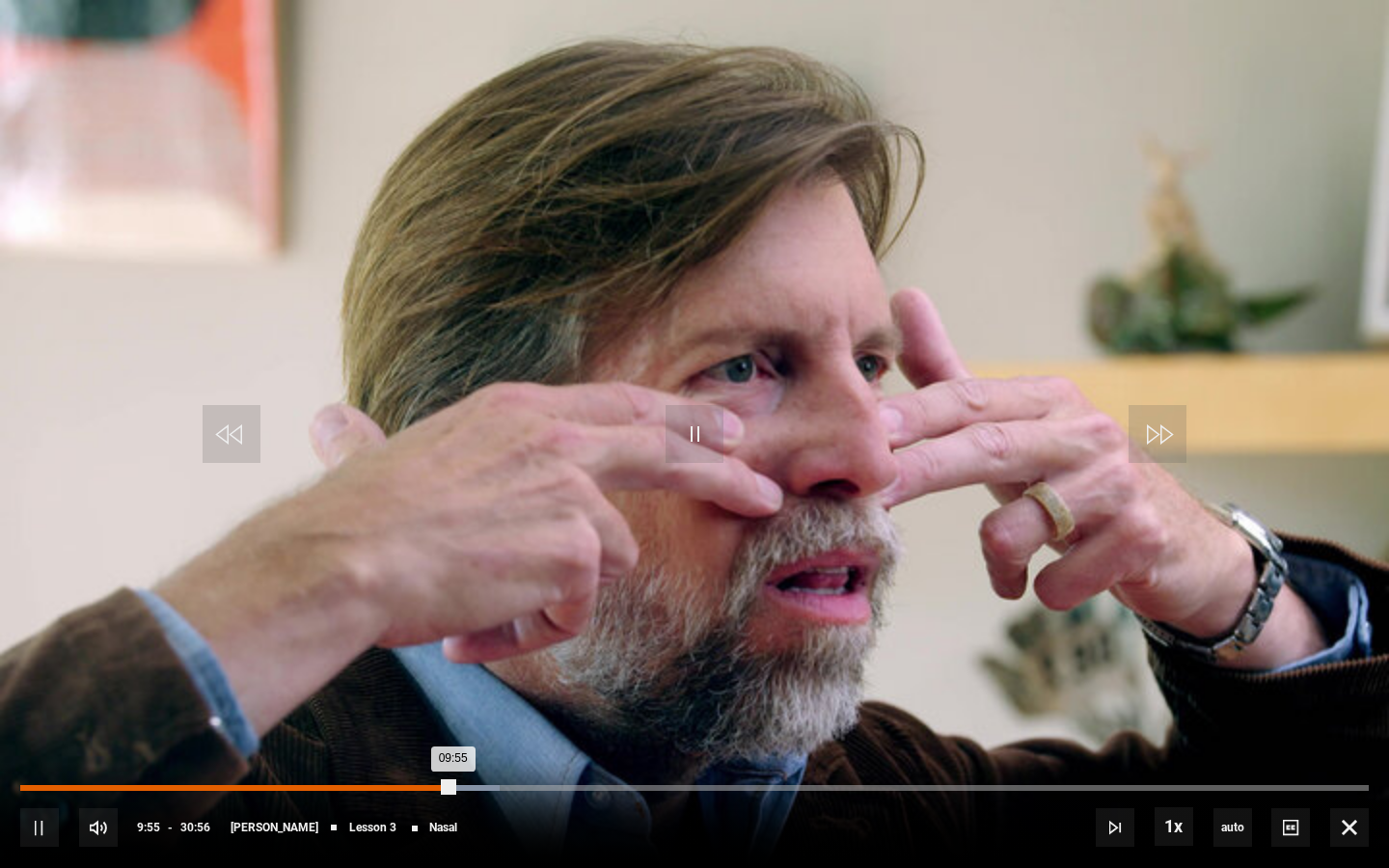 click on "08:23" at bounding box center (387, 788) 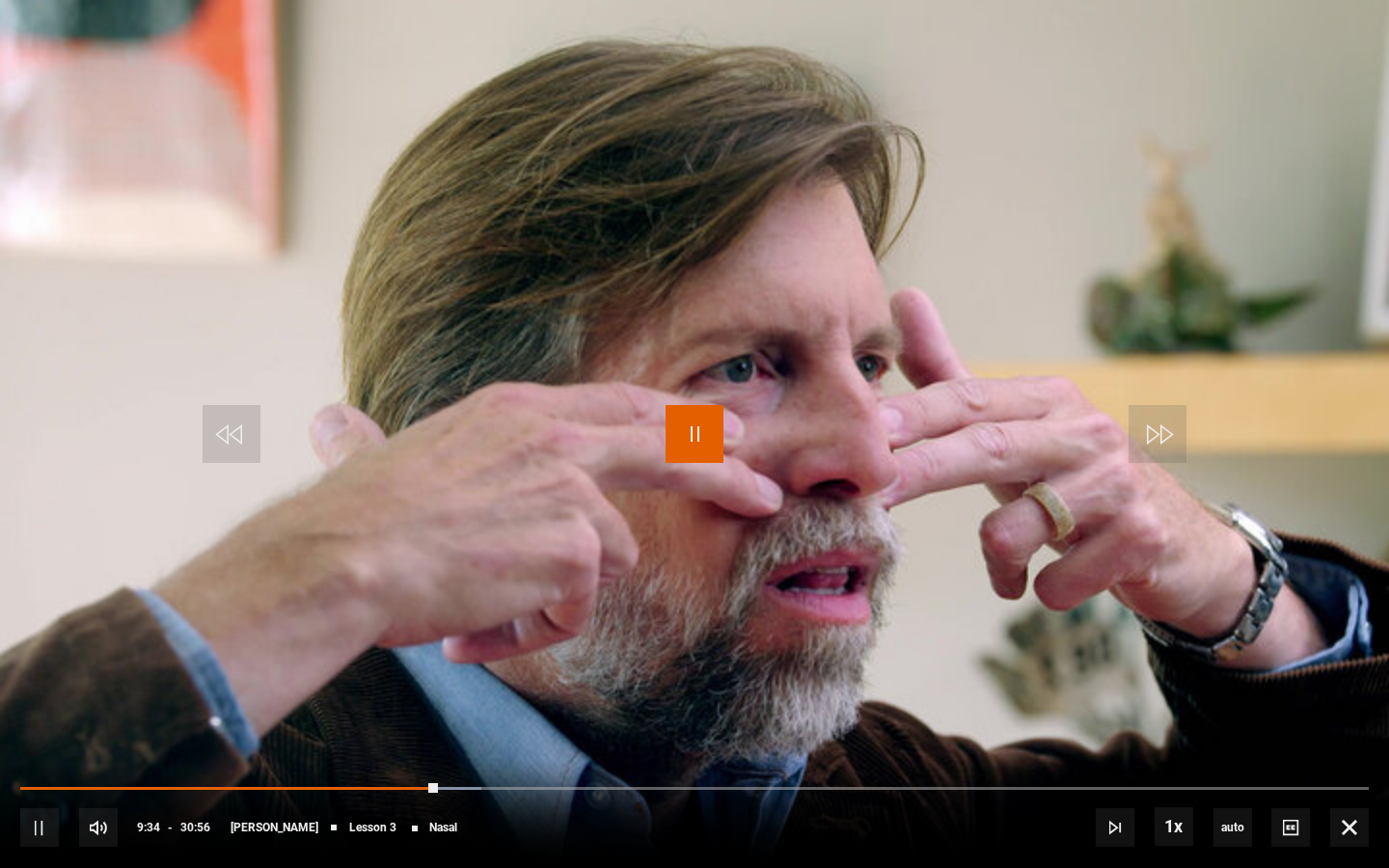 click at bounding box center [694, 434] 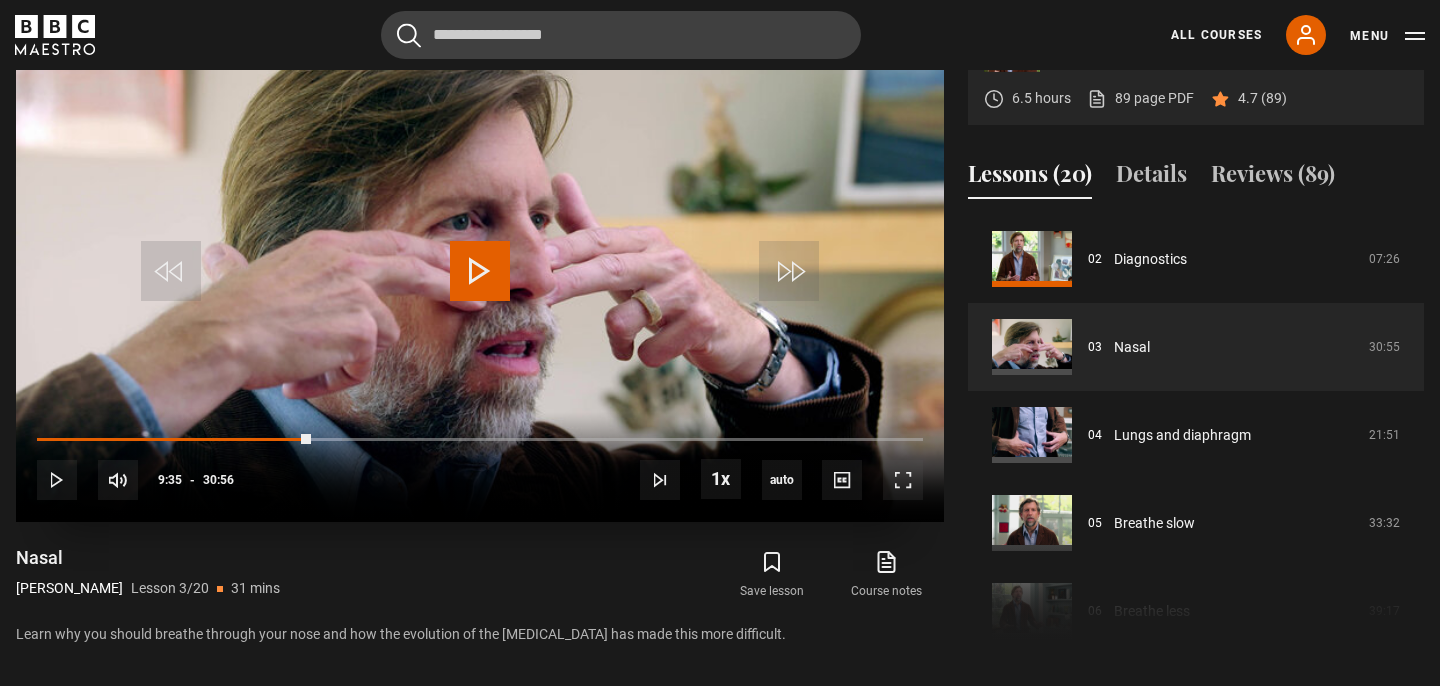 click at bounding box center [480, 271] 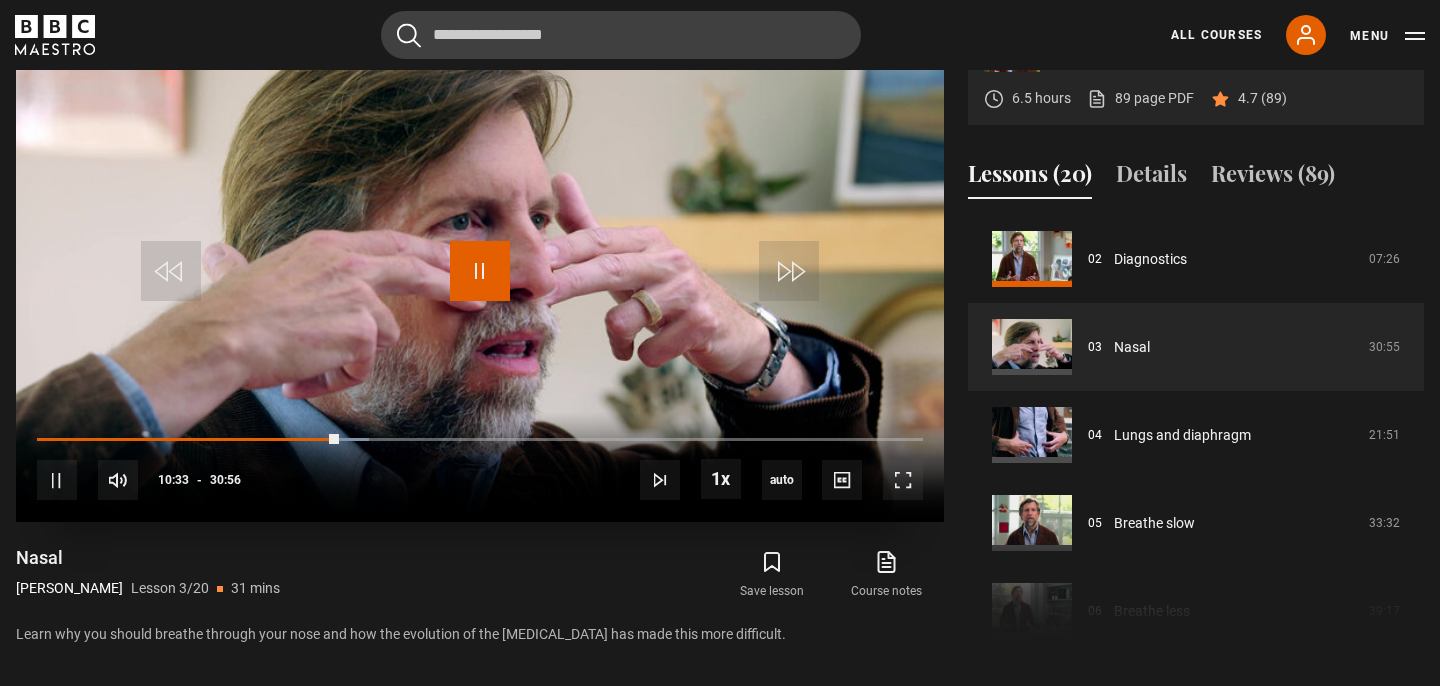 click at bounding box center (480, 271) 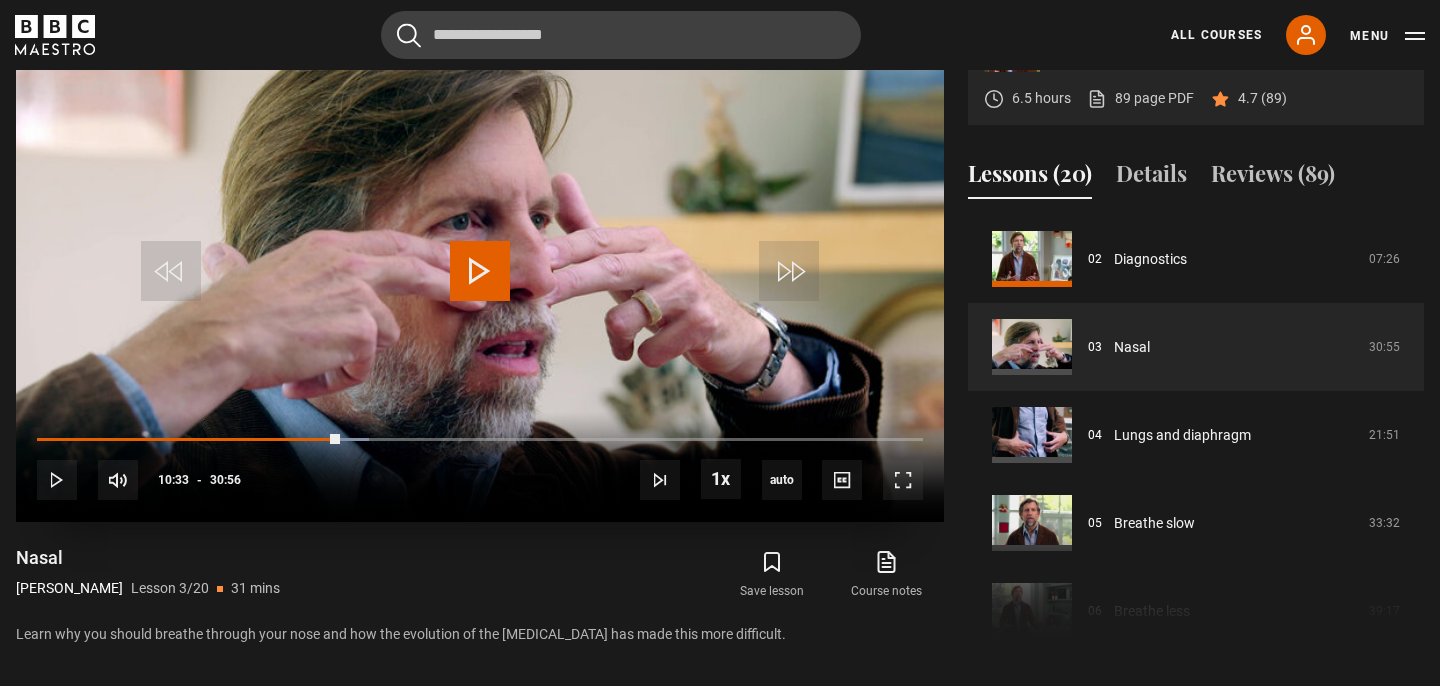 click at bounding box center [480, 271] 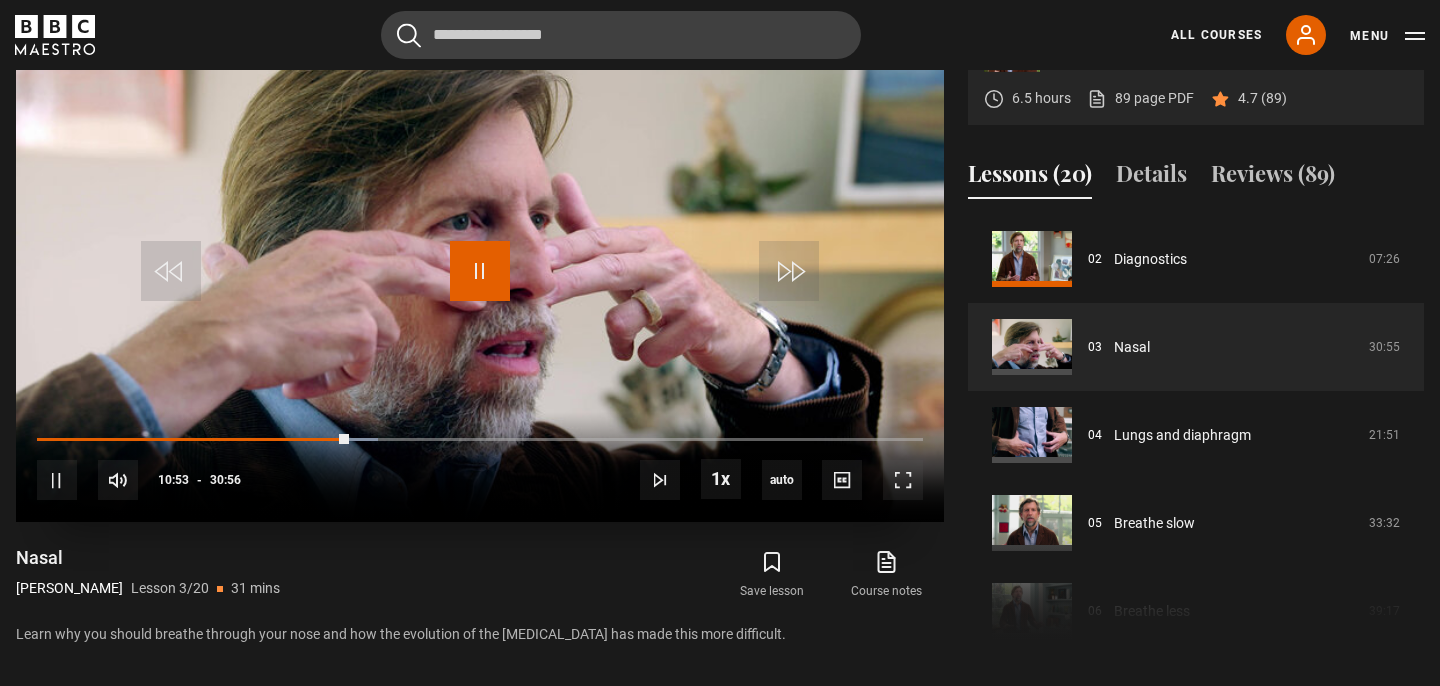 click at bounding box center [480, 271] 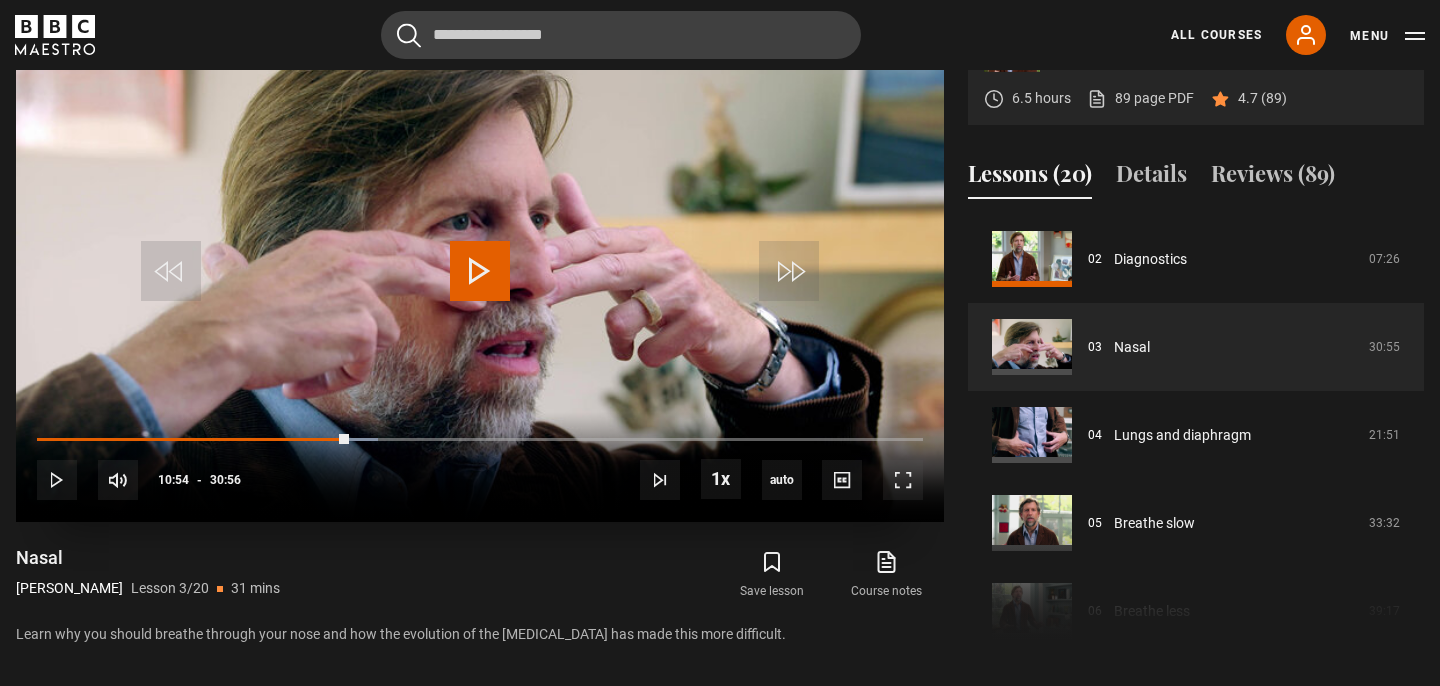 click at bounding box center [480, 271] 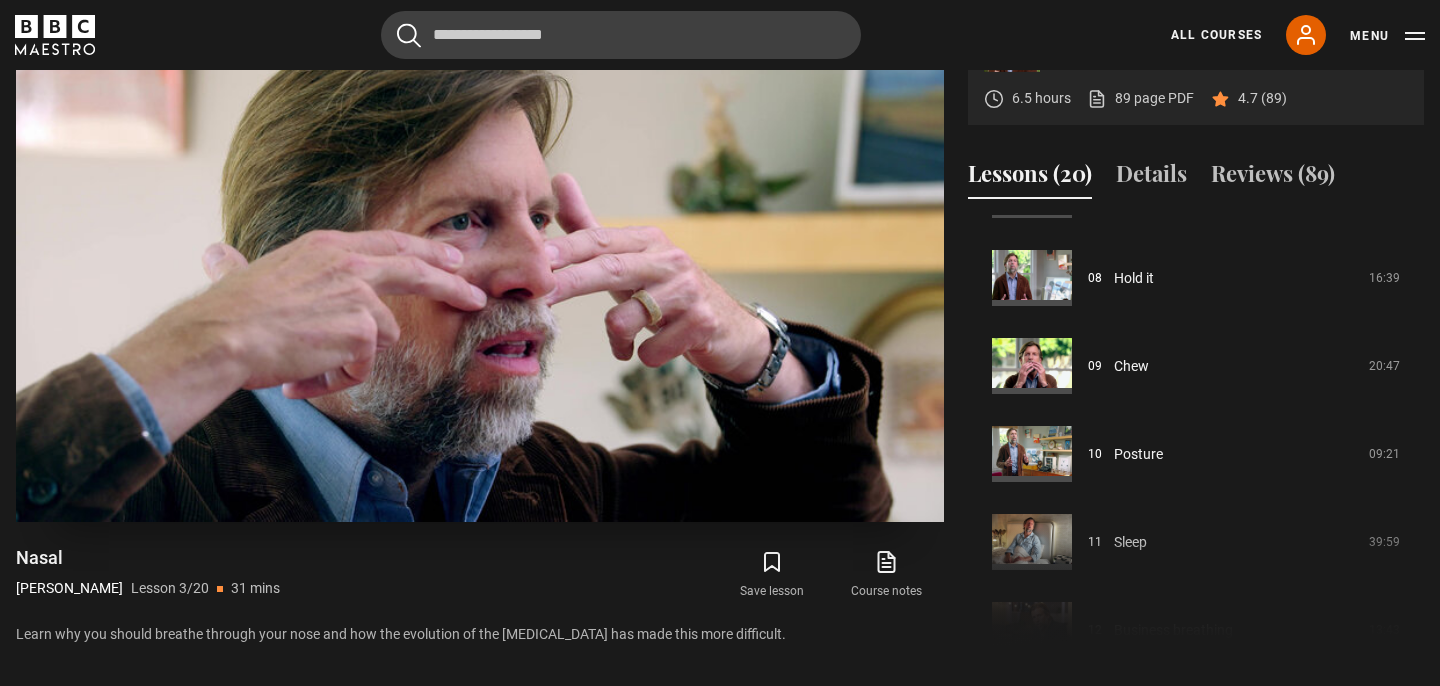 scroll, scrollTop: 686, scrollLeft: 0, axis: vertical 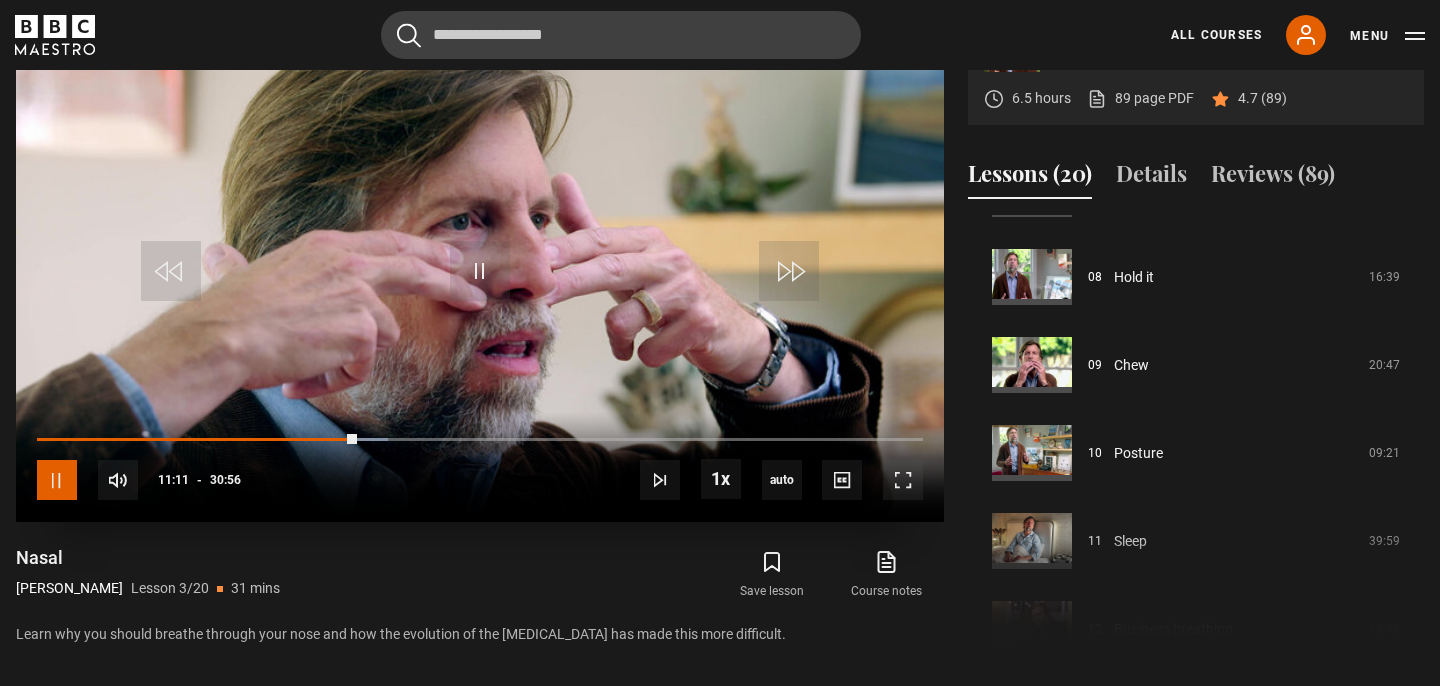 click at bounding box center (57, 480) 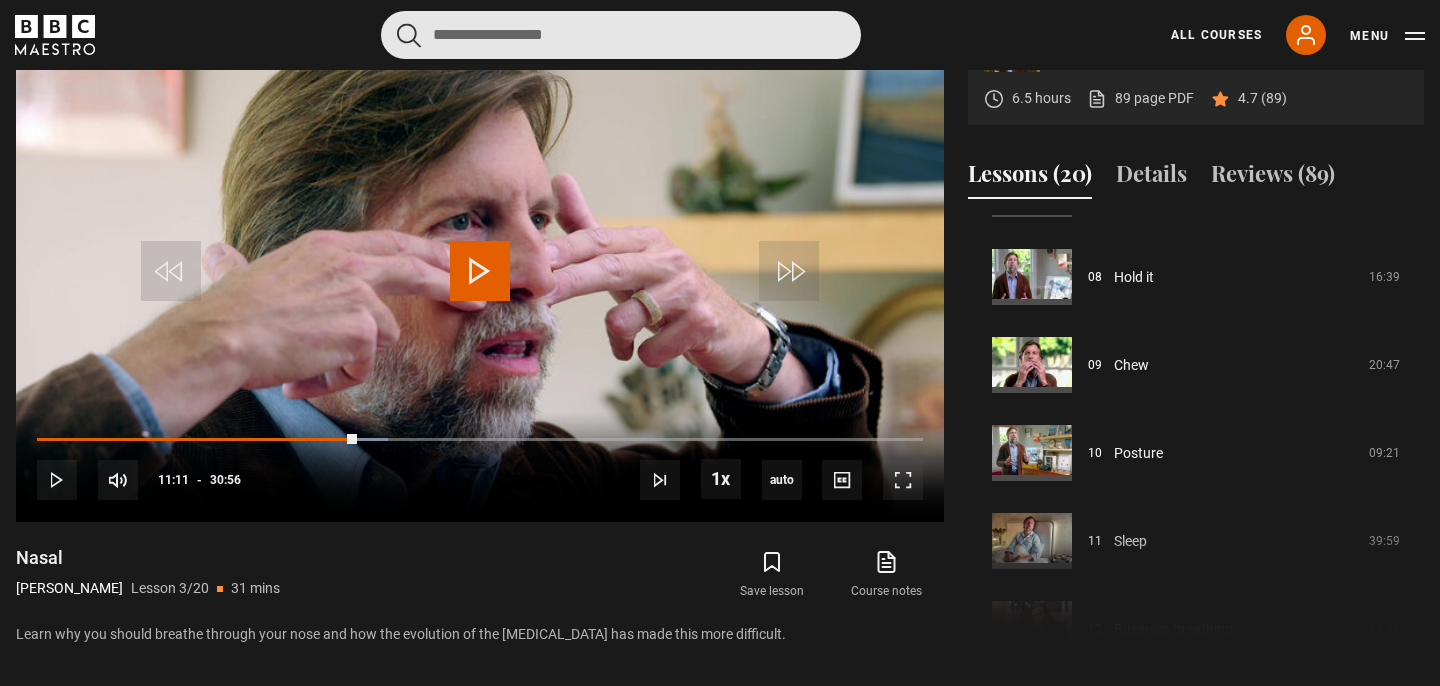 click at bounding box center (621, 35) 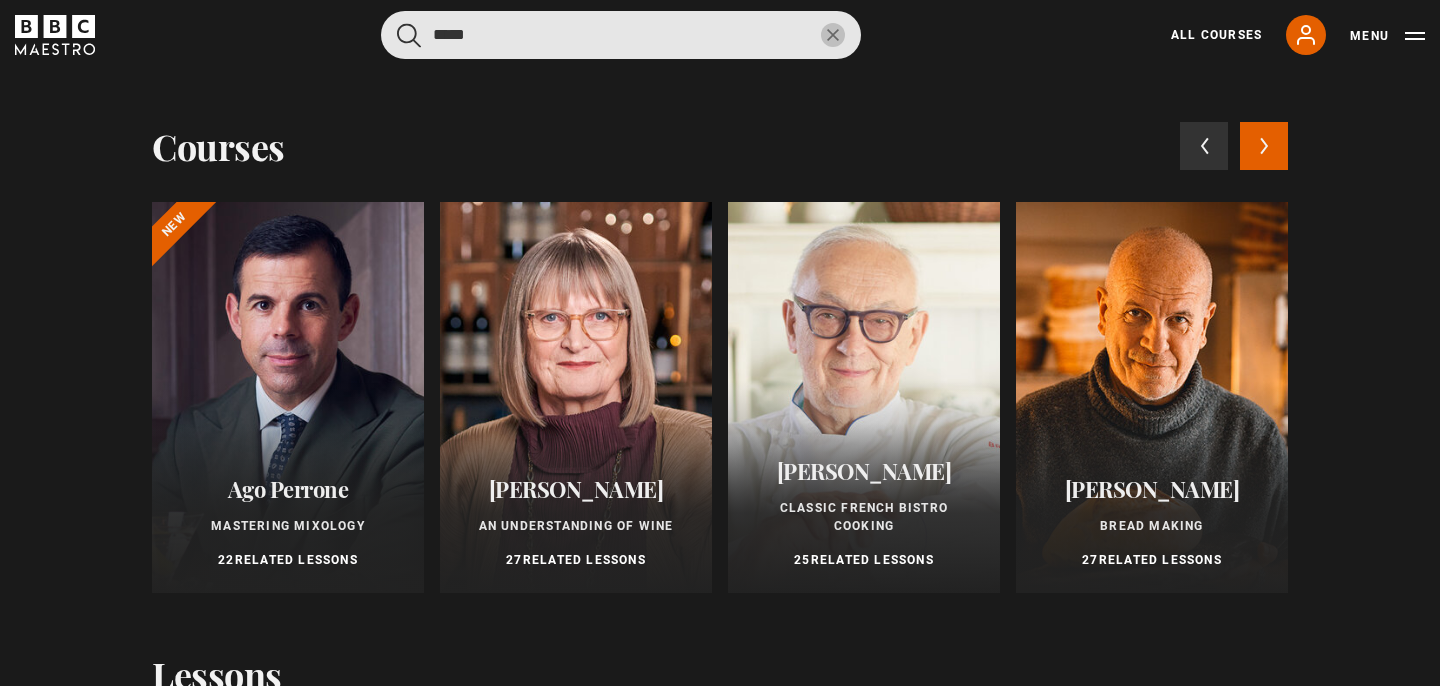 type on "*****" 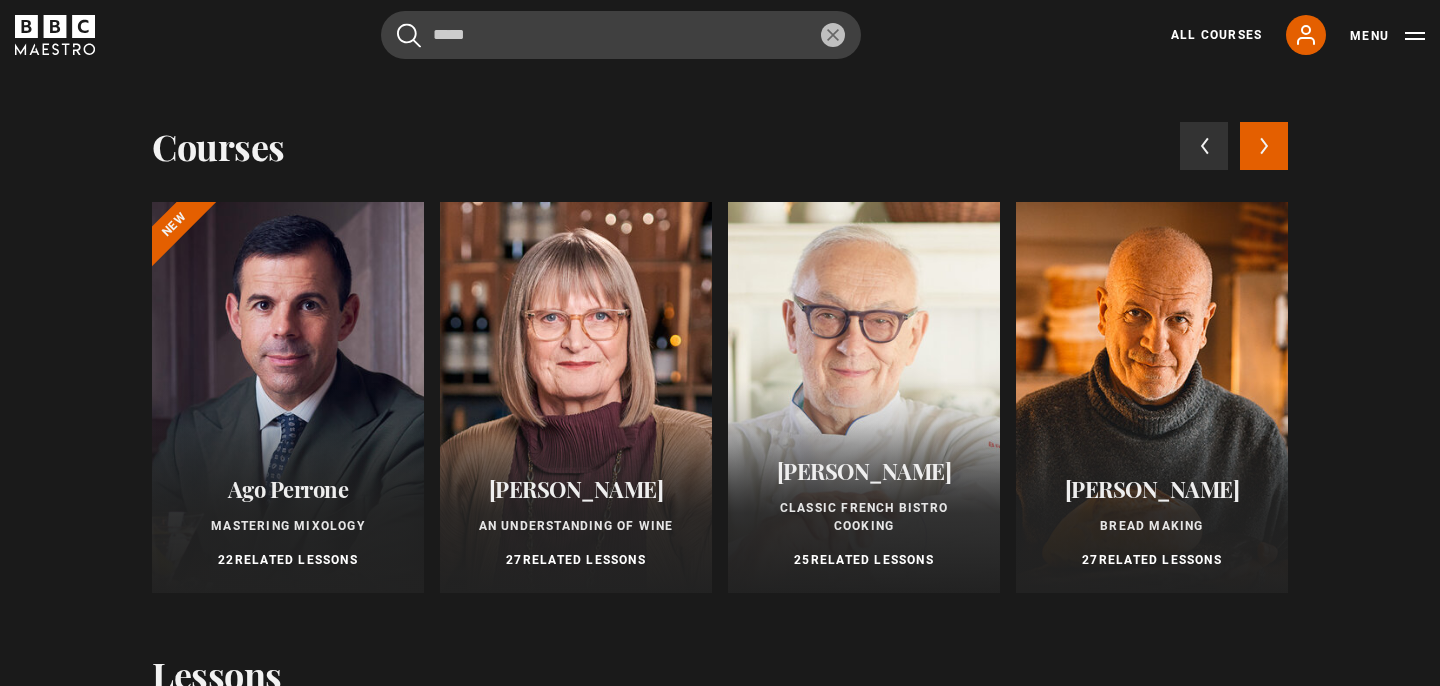 click at bounding box center (288, 397) 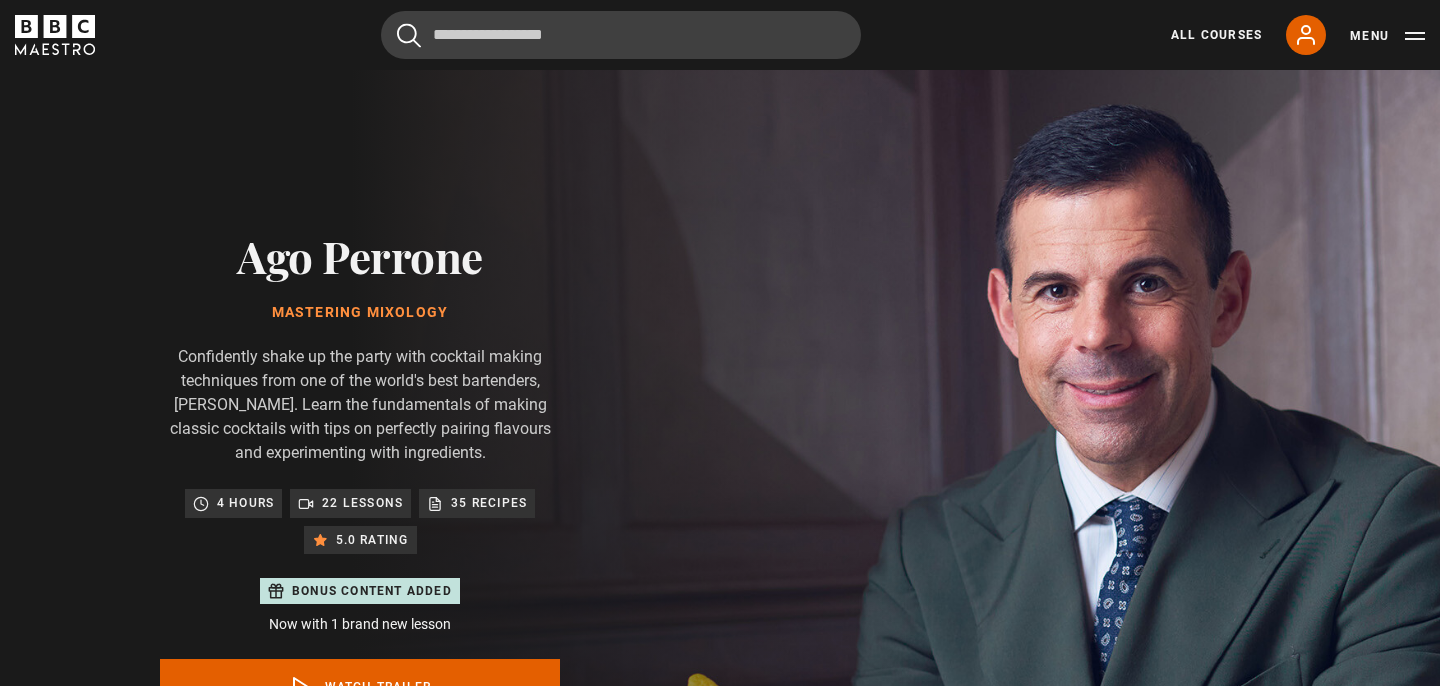 scroll, scrollTop: 0, scrollLeft: 0, axis: both 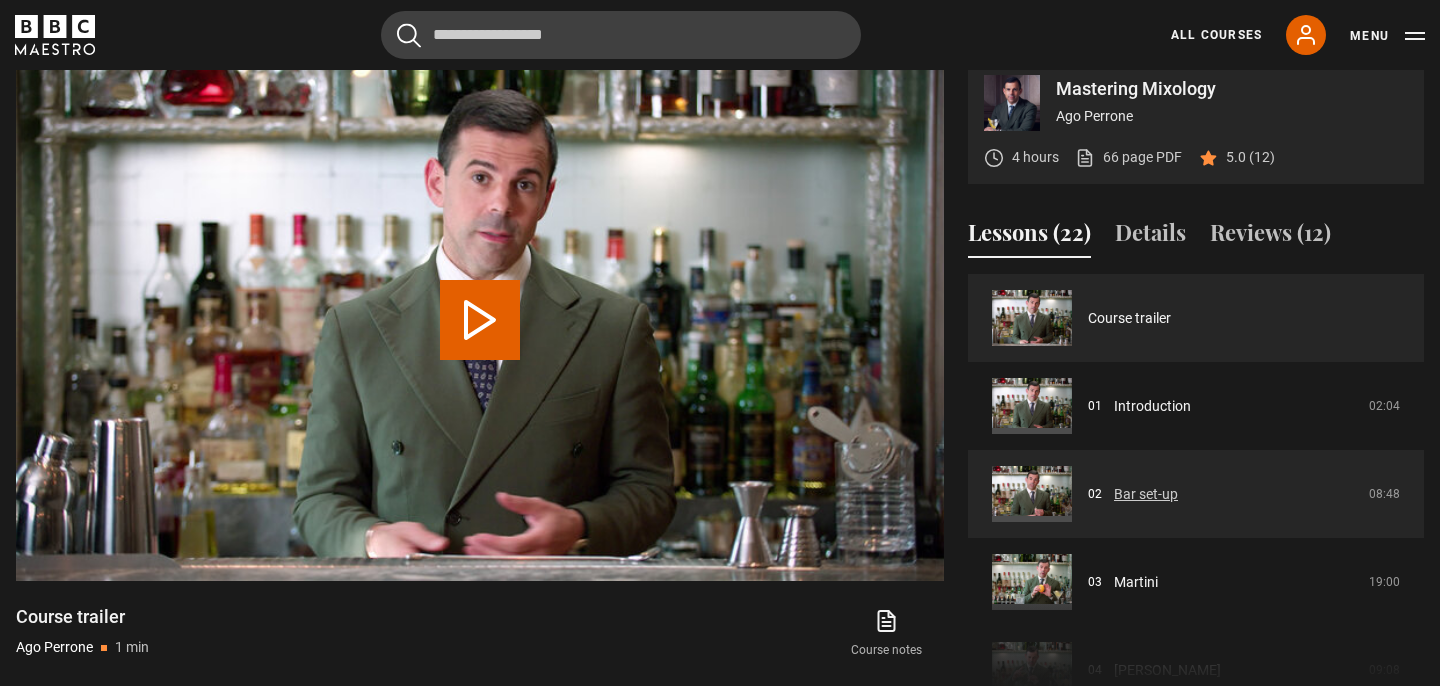 click on "Bar set-up" at bounding box center (1146, 494) 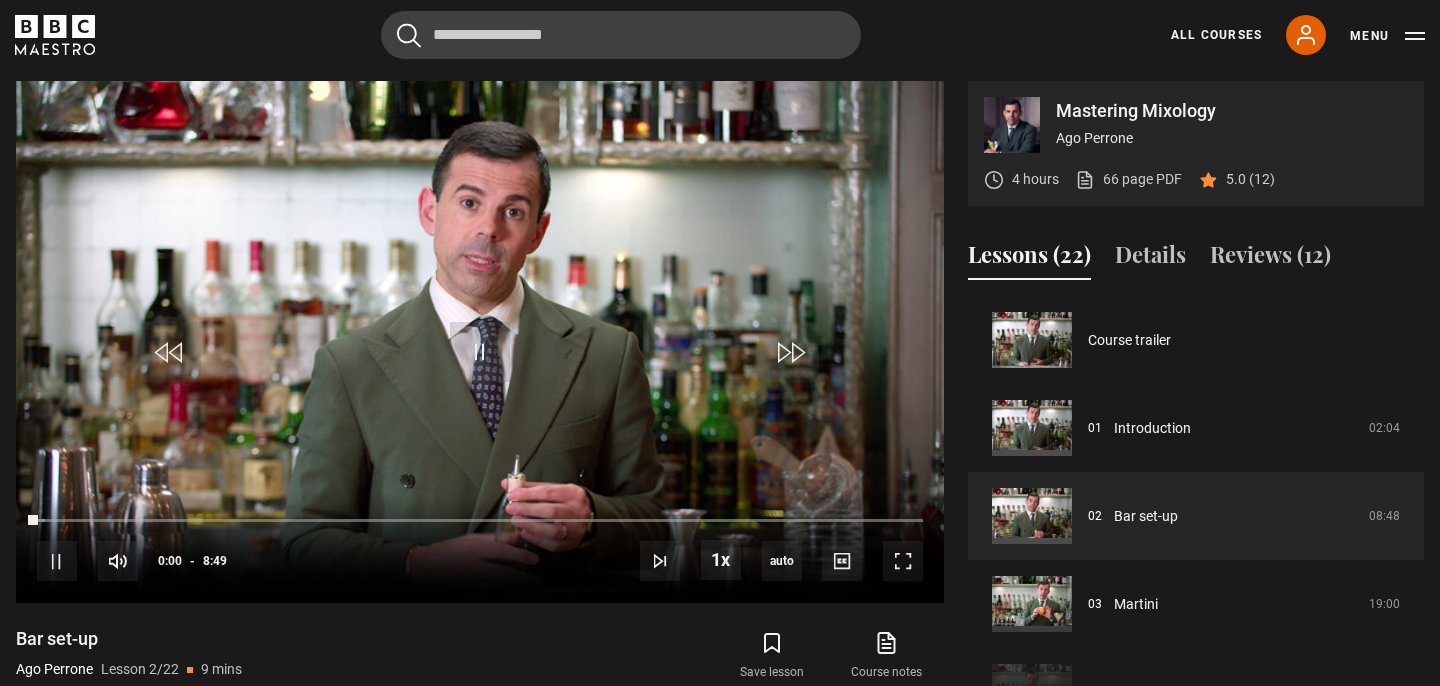 scroll, scrollTop: 956, scrollLeft: 0, axis: vertical 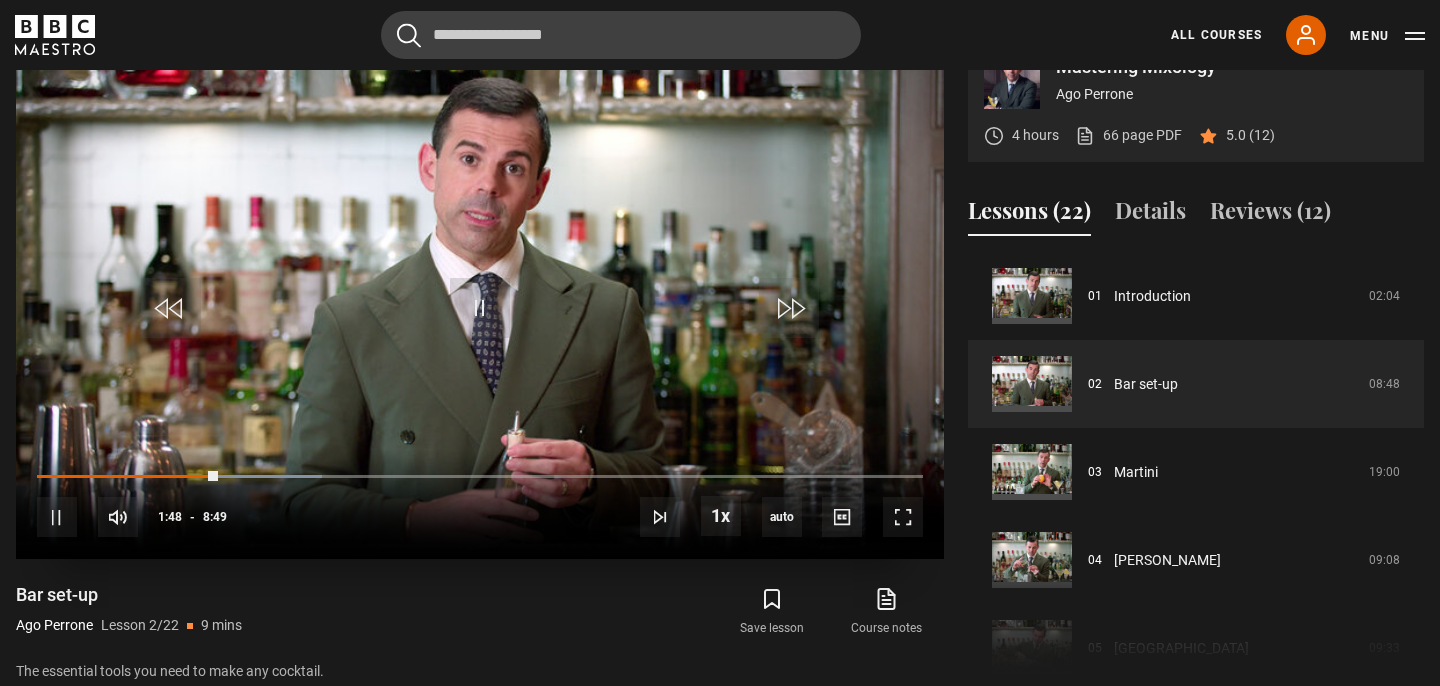 click on "10s Skip Back 10 seconds Pause 10s Skip Forward 10 seconds Loaded :  32.14% 2:22 1:48 Pause Mute Current Time  1:48 - Duration  8:49
Ago Perrone
Lesson 2
Bar set-up
1x Playback Rate 2x 1.5x 1x , selected 0.5x auto Quality 360p 720p 1080p 2160p Auto , selected Captions captions off , selected English  Captions" at bounding box center [480, 504] 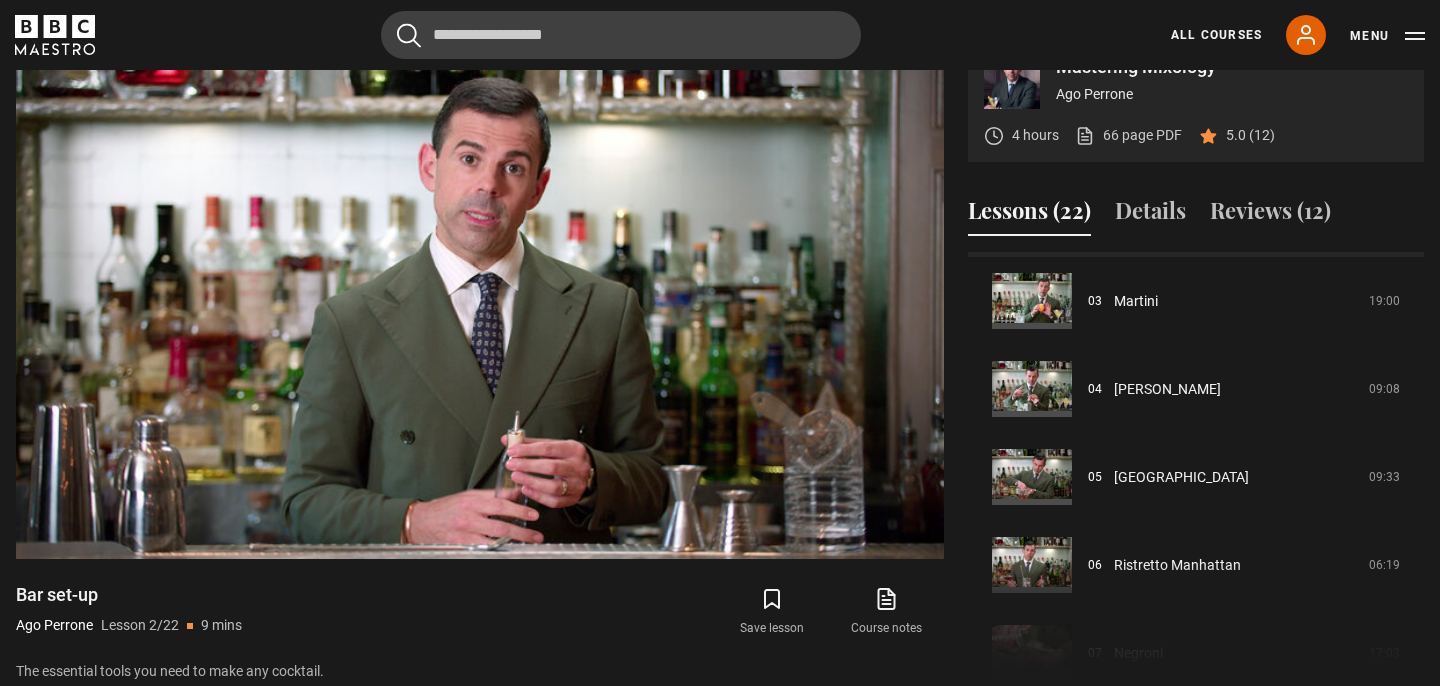 scroll, scrollTop: 263, scrollLeft: 0, axis: vertical 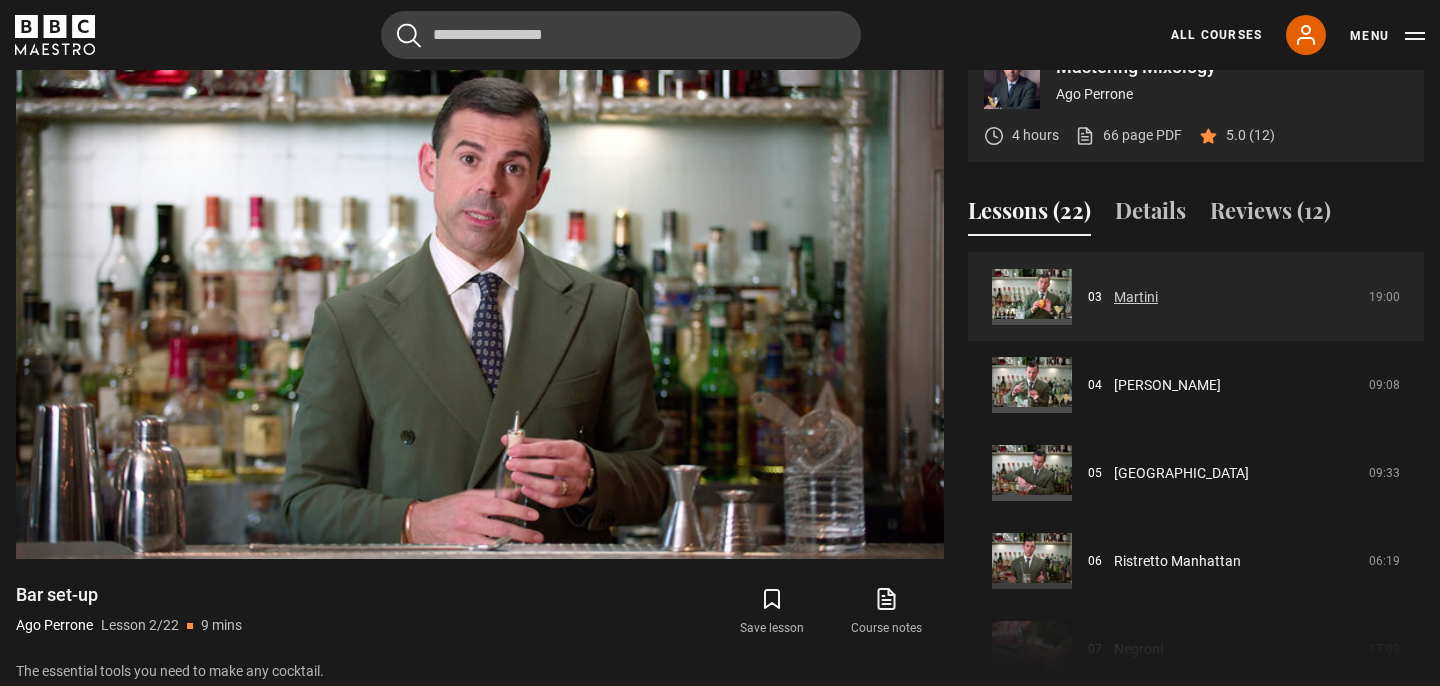 click on "Martini" at bounding box center (1136, 297) 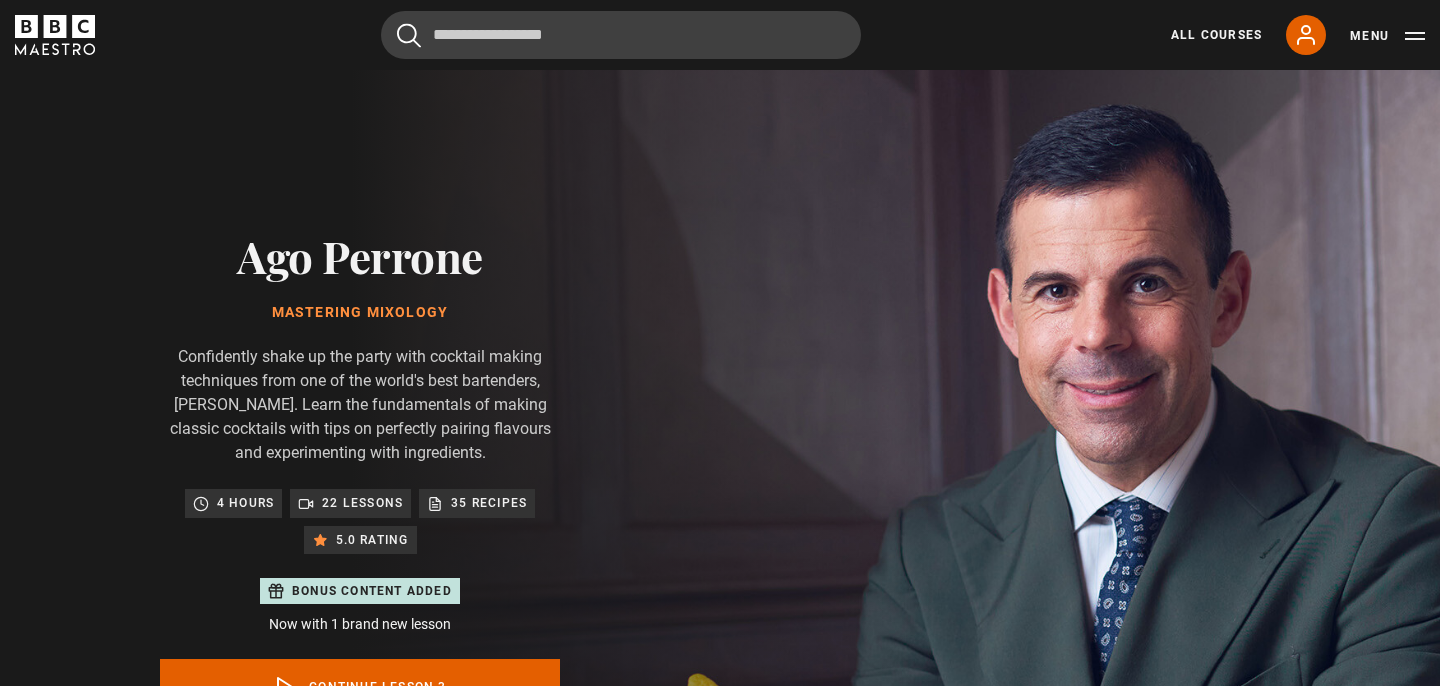 scroll, scrollTop: 956, scrollLeft: 0, axis: vertical 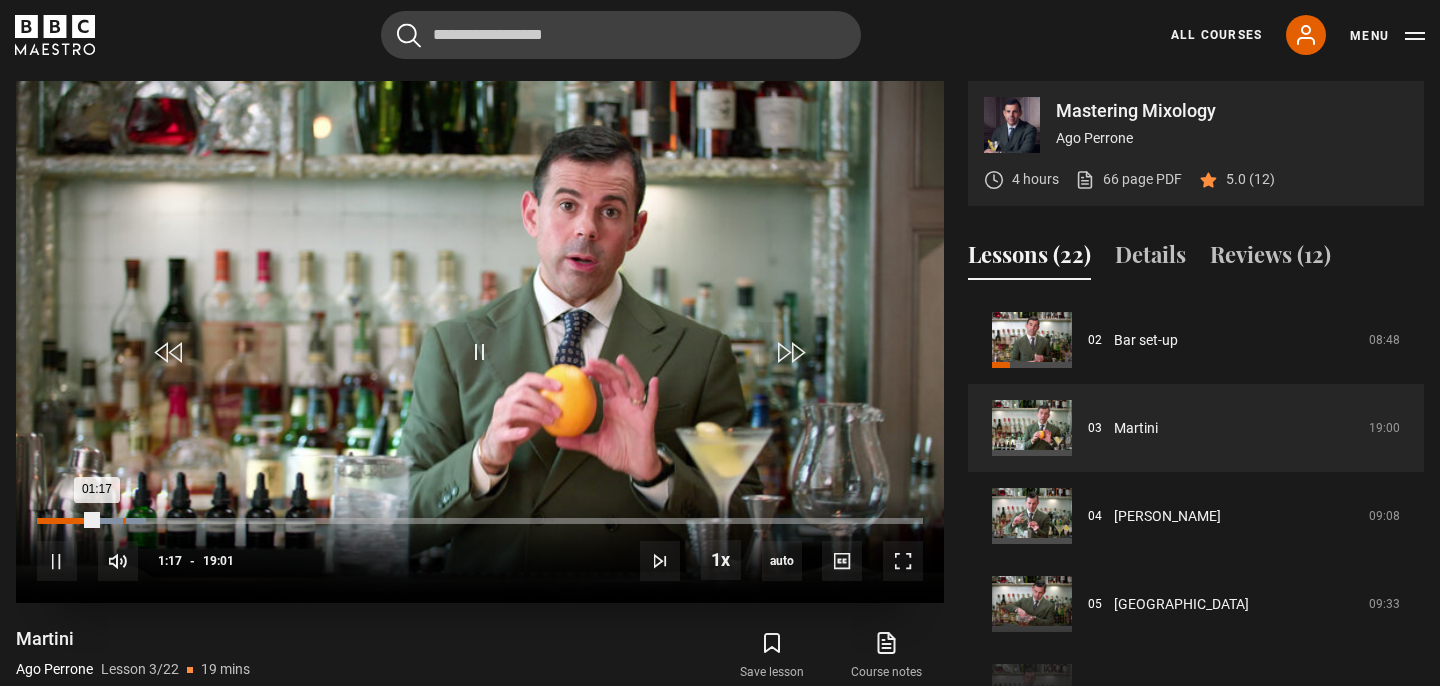 click on "Loaded :  12.27% 01:50 01:17" at bounding box center [480, 530] 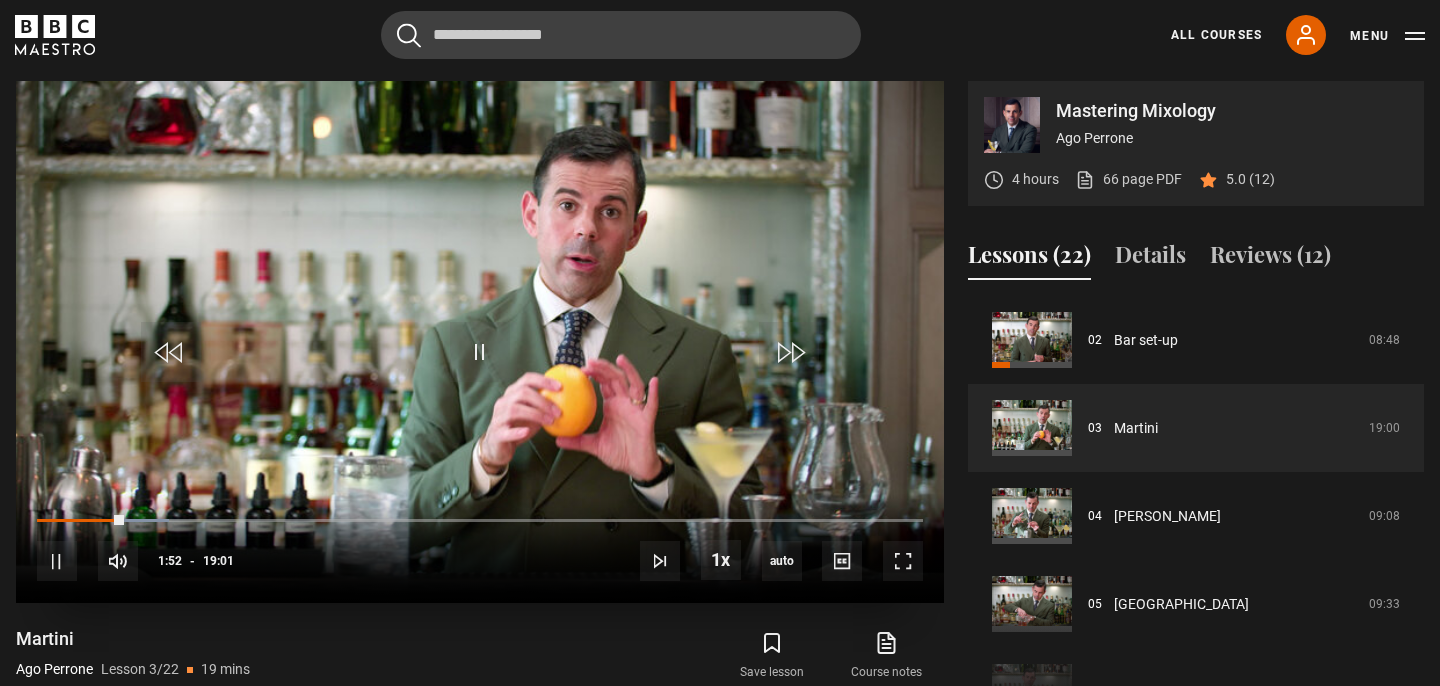 click on "10s Skip Back 10 seconds Pause 10s Skip Forward 10 seconds Loaded :  14.90% 01:58 01:52 Pause Mute Current Time  1:52 - Duration  19:01
Ago Perrone
Lesson 3
Martini
1x Playback Rate 2x 1.5x 1x , selected 0.5x auto Quality 360p 720p 1080p 2160p Auto , selected Captions captions off , selected English  Captions" at bounding box center [480, 548] 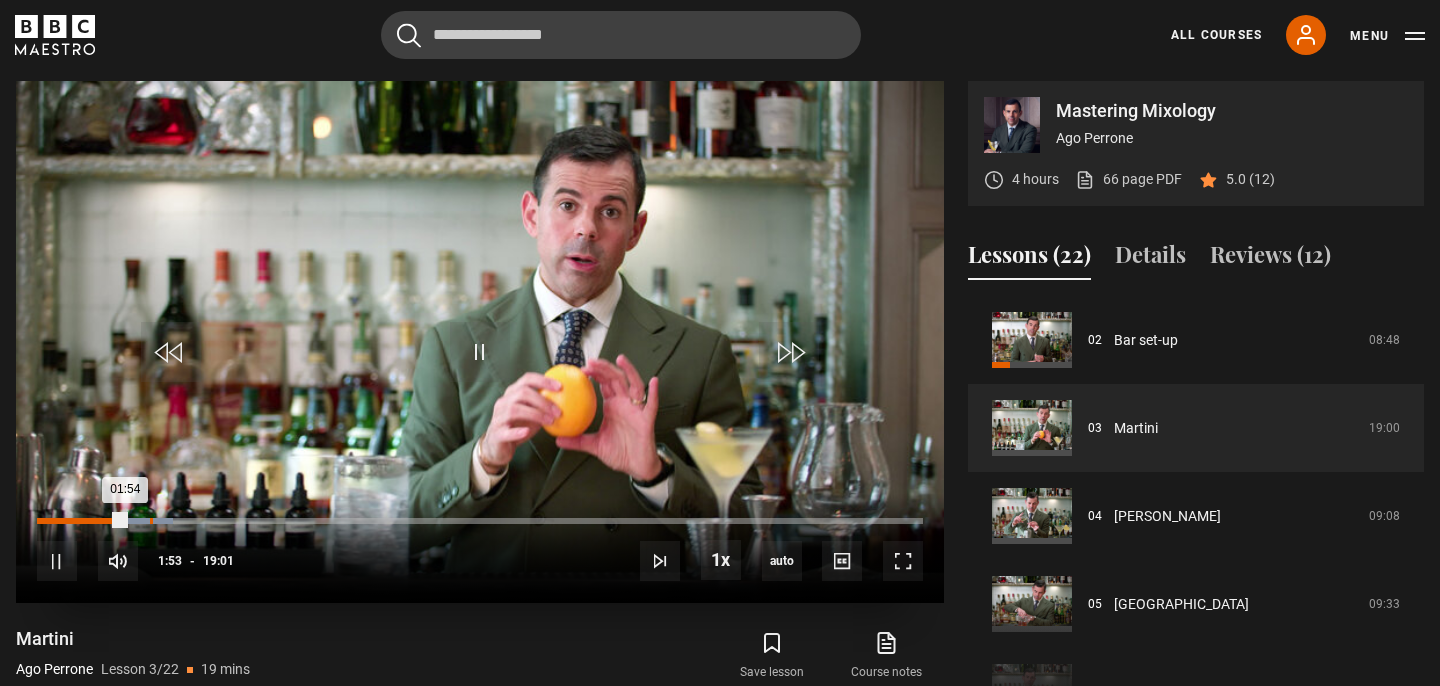 click on "02:25" at bounding box center (151, 521) 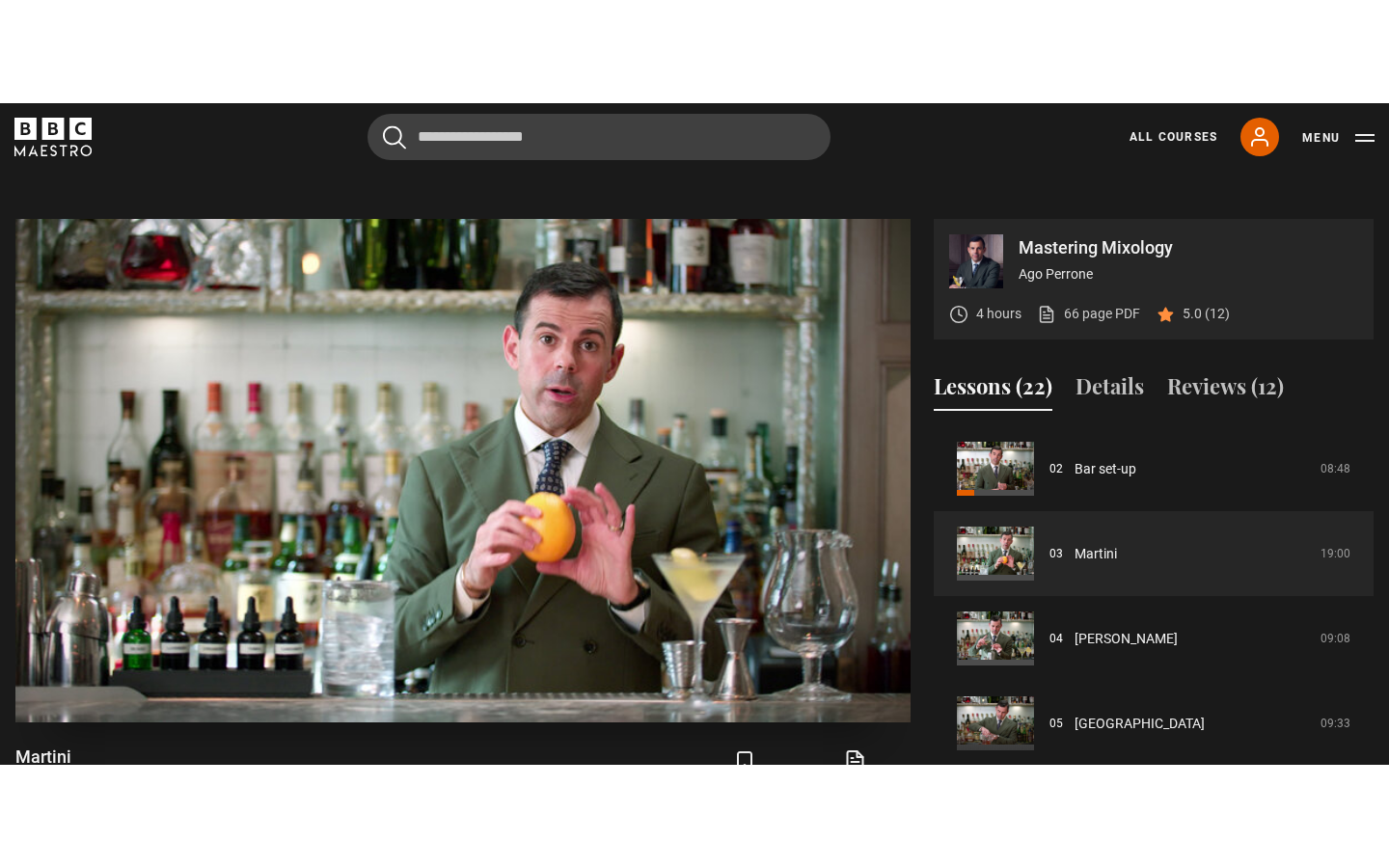 scroll, scrollTop: 895, scrollLeft: 0, axis: vertical 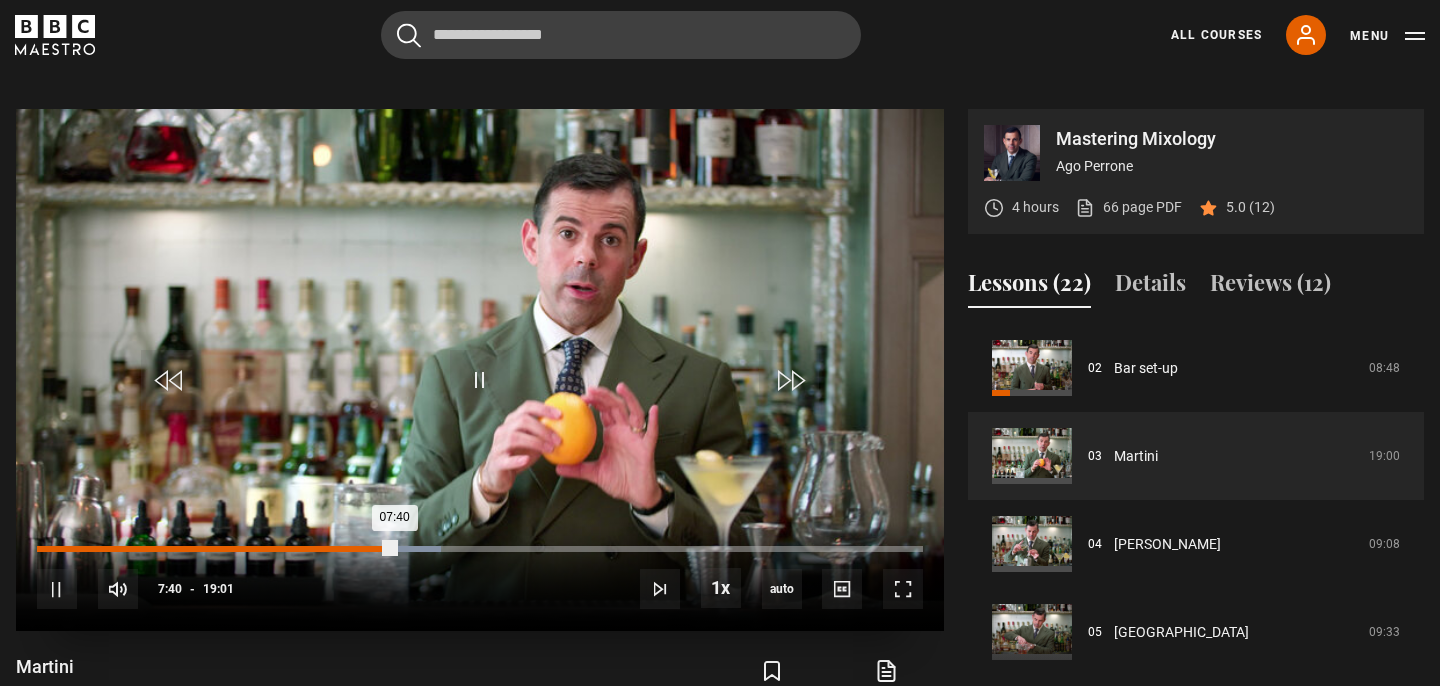 click on "06:17" at bounding box center (331, 549) 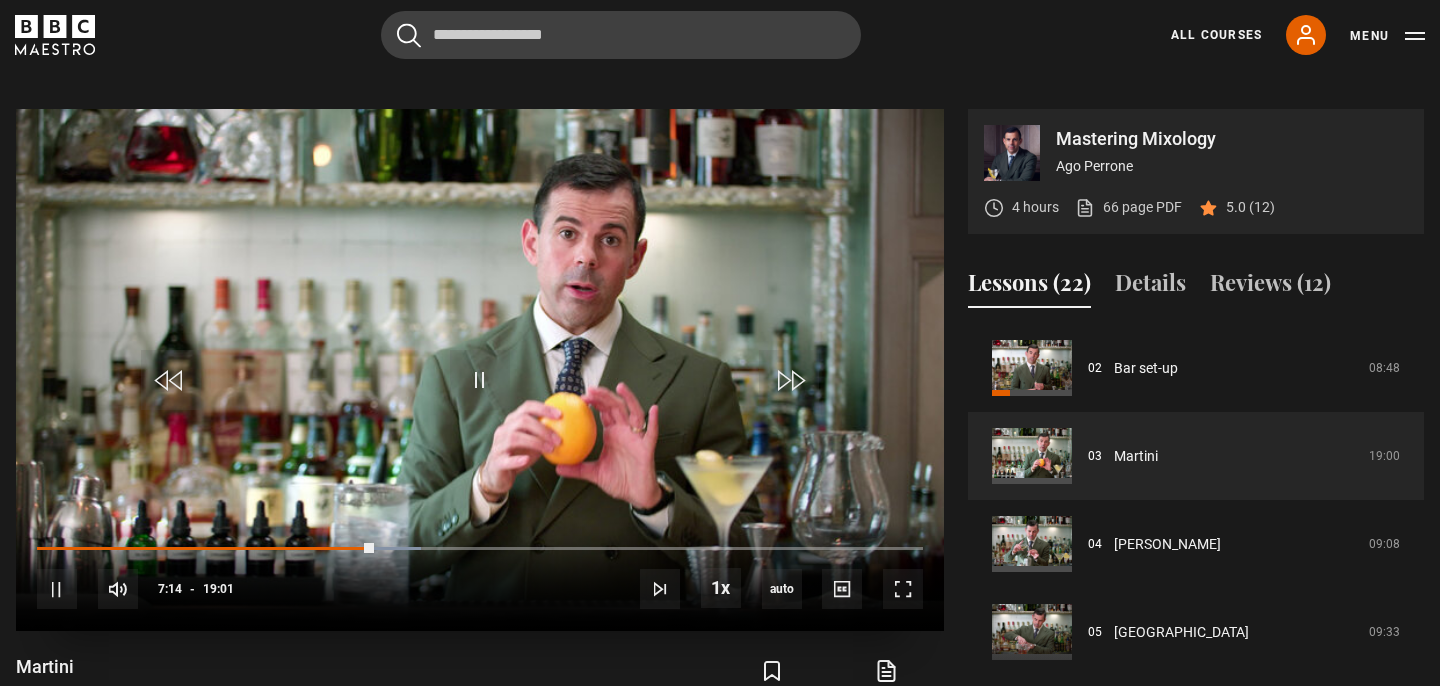 click on "10s Skip Back 10 seconds Pause 10s Skip Forward 10 seconds Loaded :  43.38% 05:33 07:14 Pause Mute Current Time  7:14 - Duration  19:01
Ago Perrone
Lesson 3
Martini
1x Playback Rate 2x 1.5x 1x , selected 0.5x auto Quality 360p 720p 1080p 2160p Auto , selected Captions captions off , selected English  Captions" at bounding box center (480, 576) 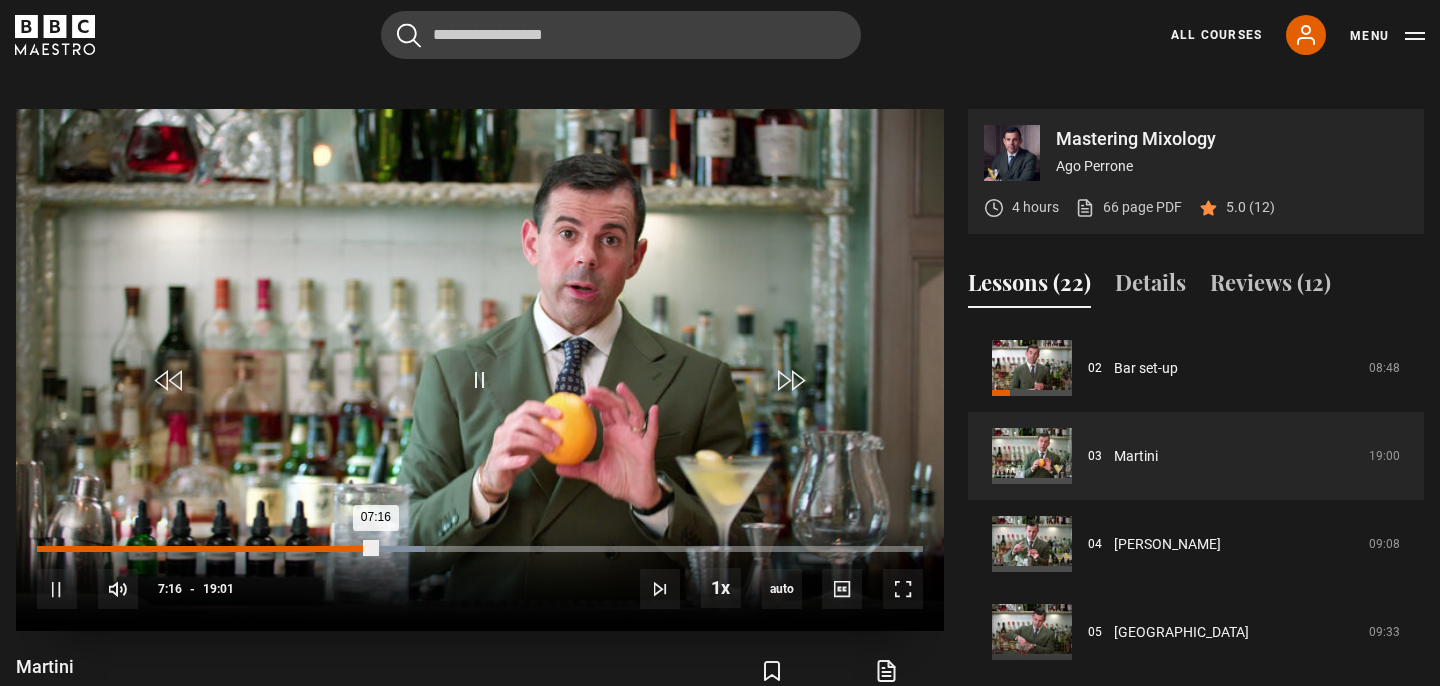 click on "06:22" at bounding box center [335, 549] 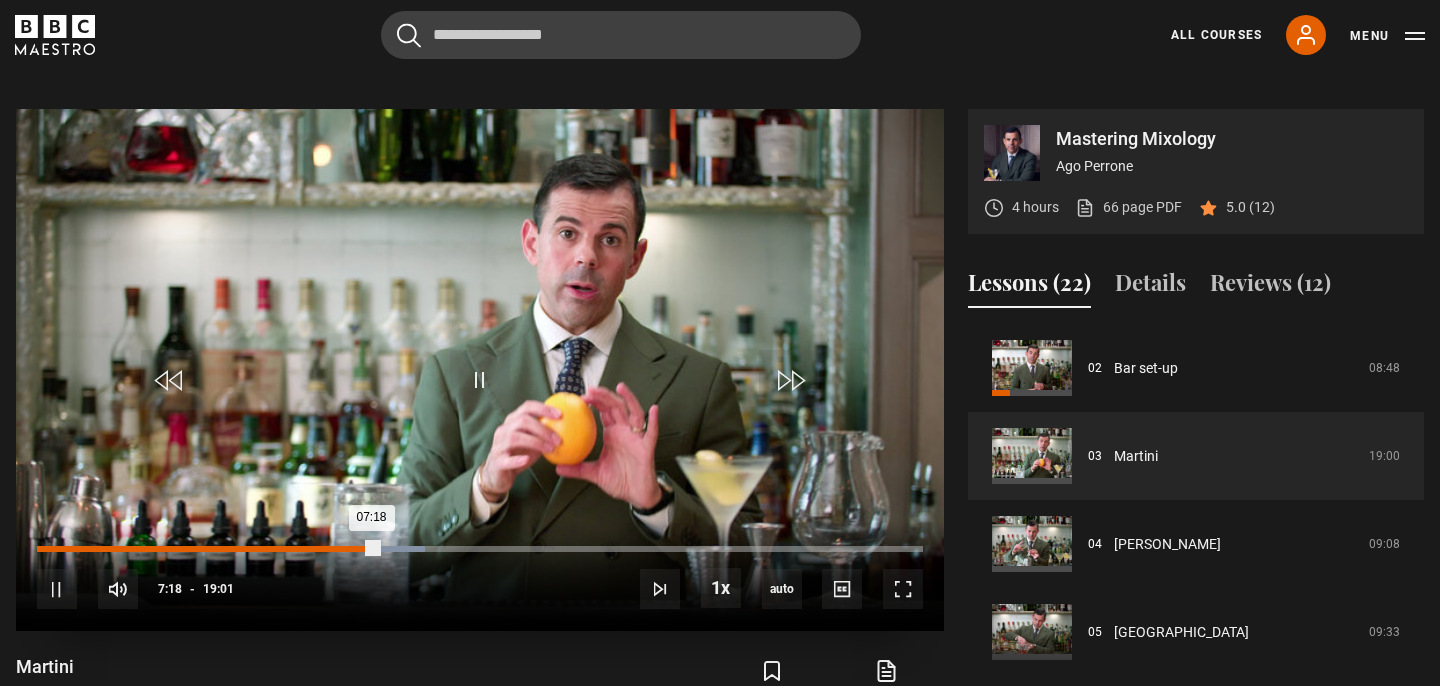 click on "03:35" at bounding box center [205, 549] 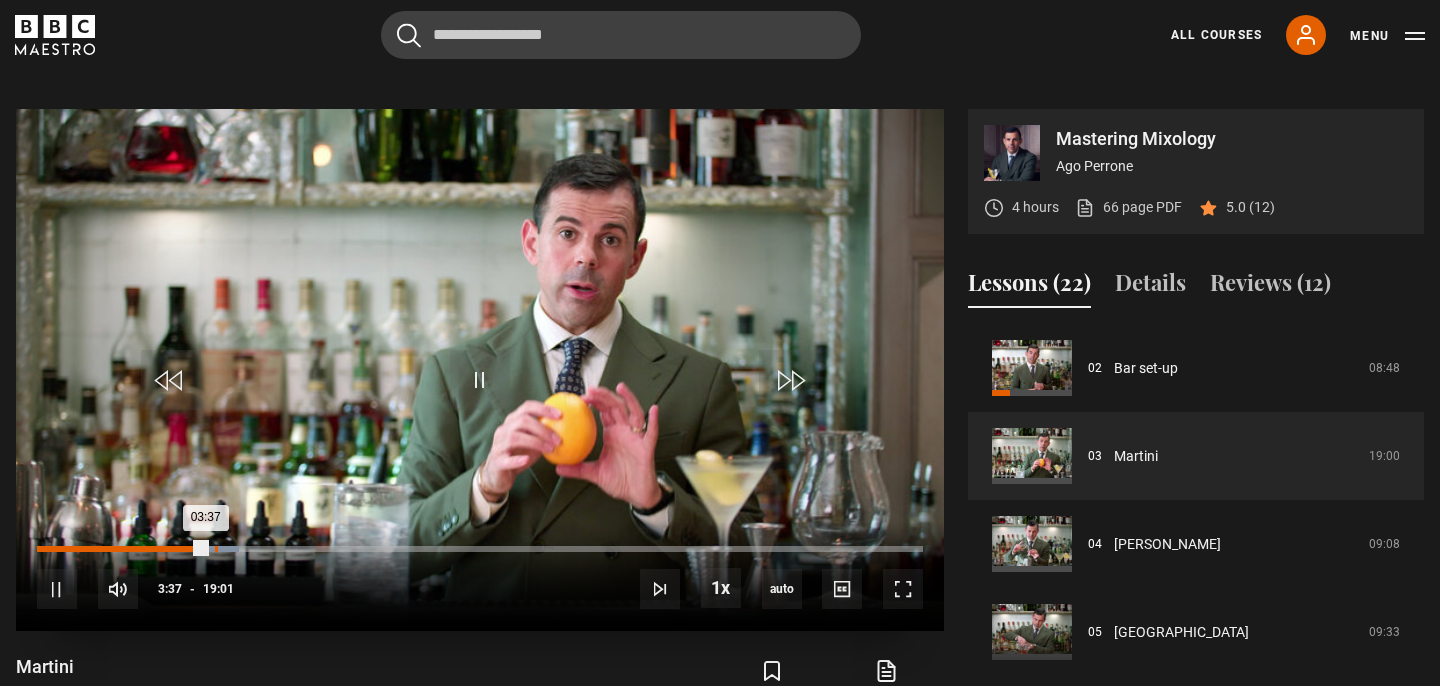 click on "03:49" at bounding box center [216, 549] 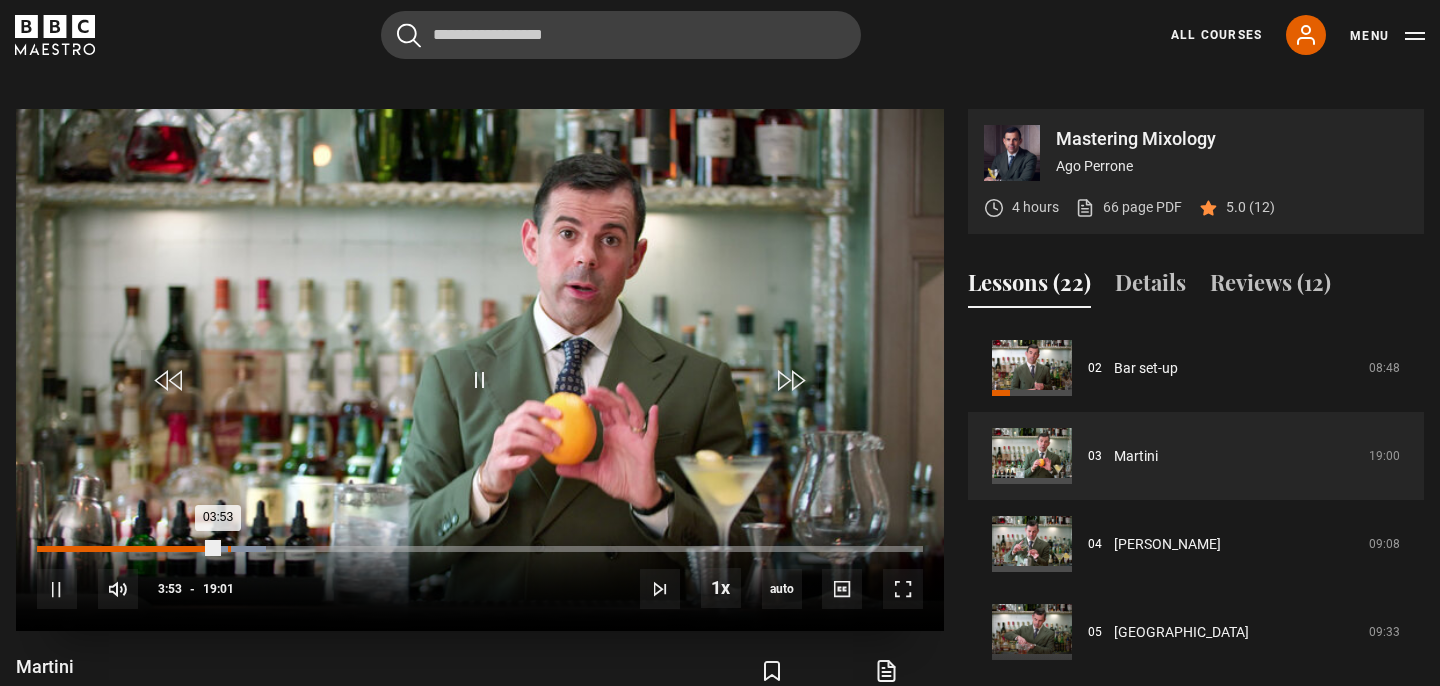 click on "04:05" at bounding box center [229, 549] 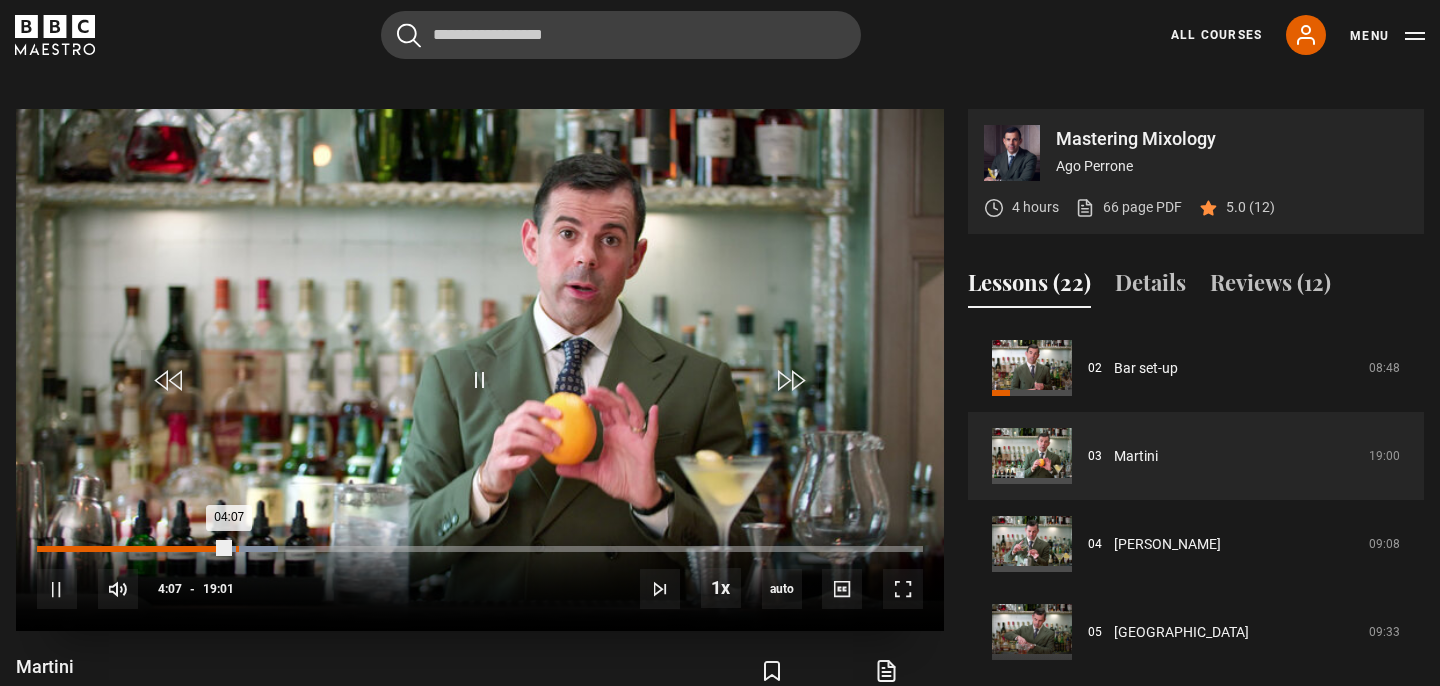 click on "04:16" at bounding box center (237, 549) 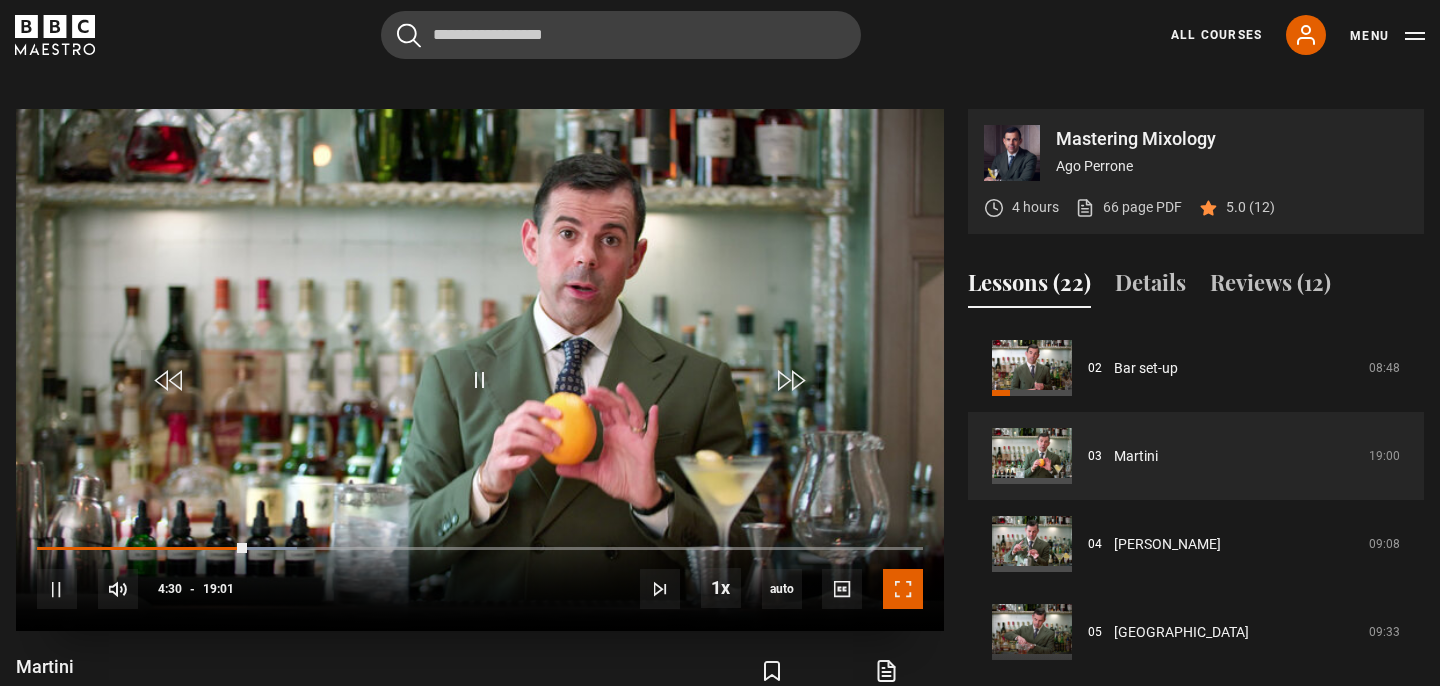 click at bounding box center (903, 589) 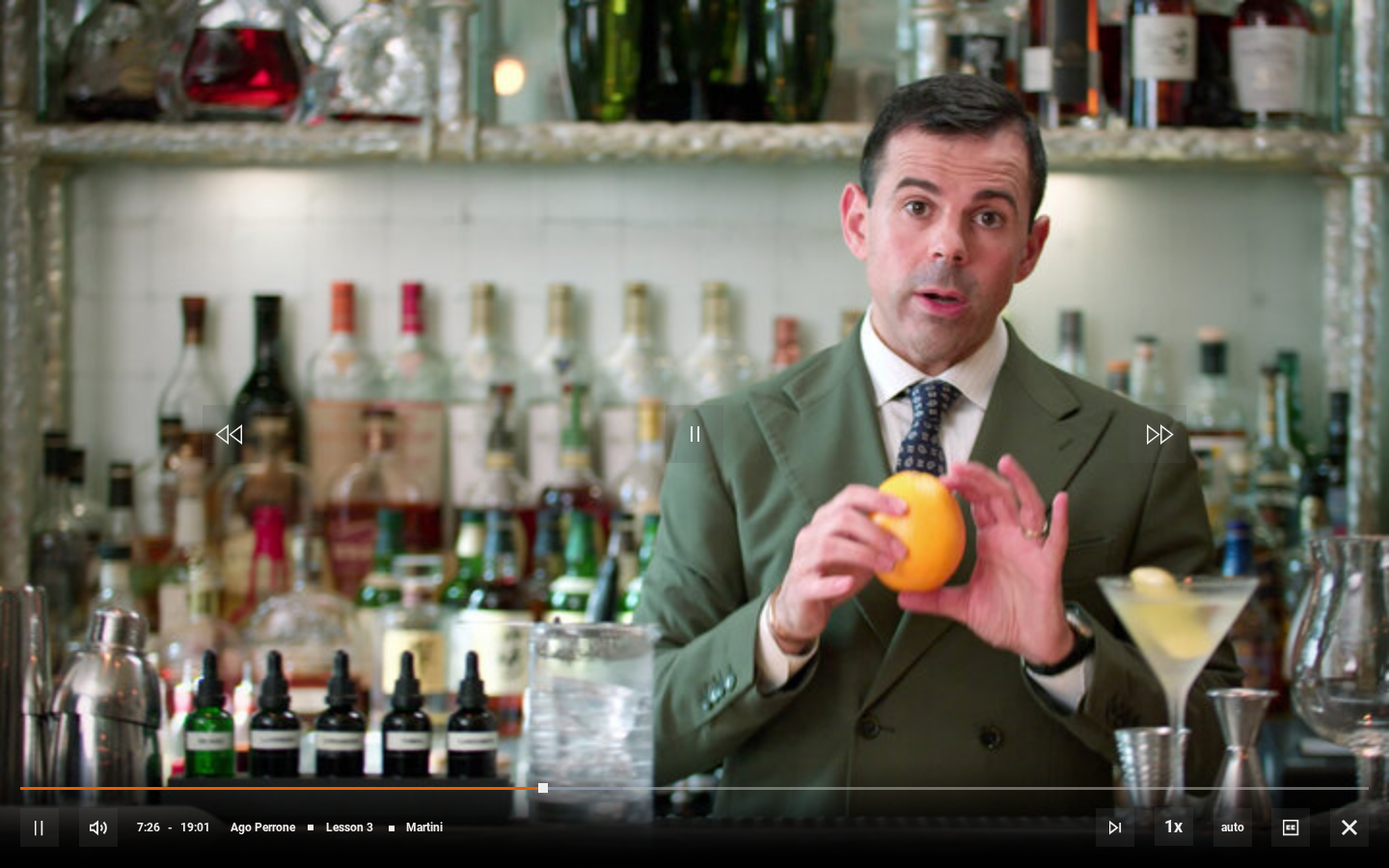 click on "10s Skip Back 10 seconds Pause 10s Skip Forward 10 seconds Loaded :  44.70% 06:51 07:26 Pause Mute 66% Current Time  7:26 - Duration  19:01
Ago Perrone
Lesson 3
Martini
1x Playback Rate 2x 1.5x 1x , selected 0.5x auto Quality 360p 720p 1080p 2160p Auto , selected Captions captions off , selected English  Captions" at bounding box center [694, 814] 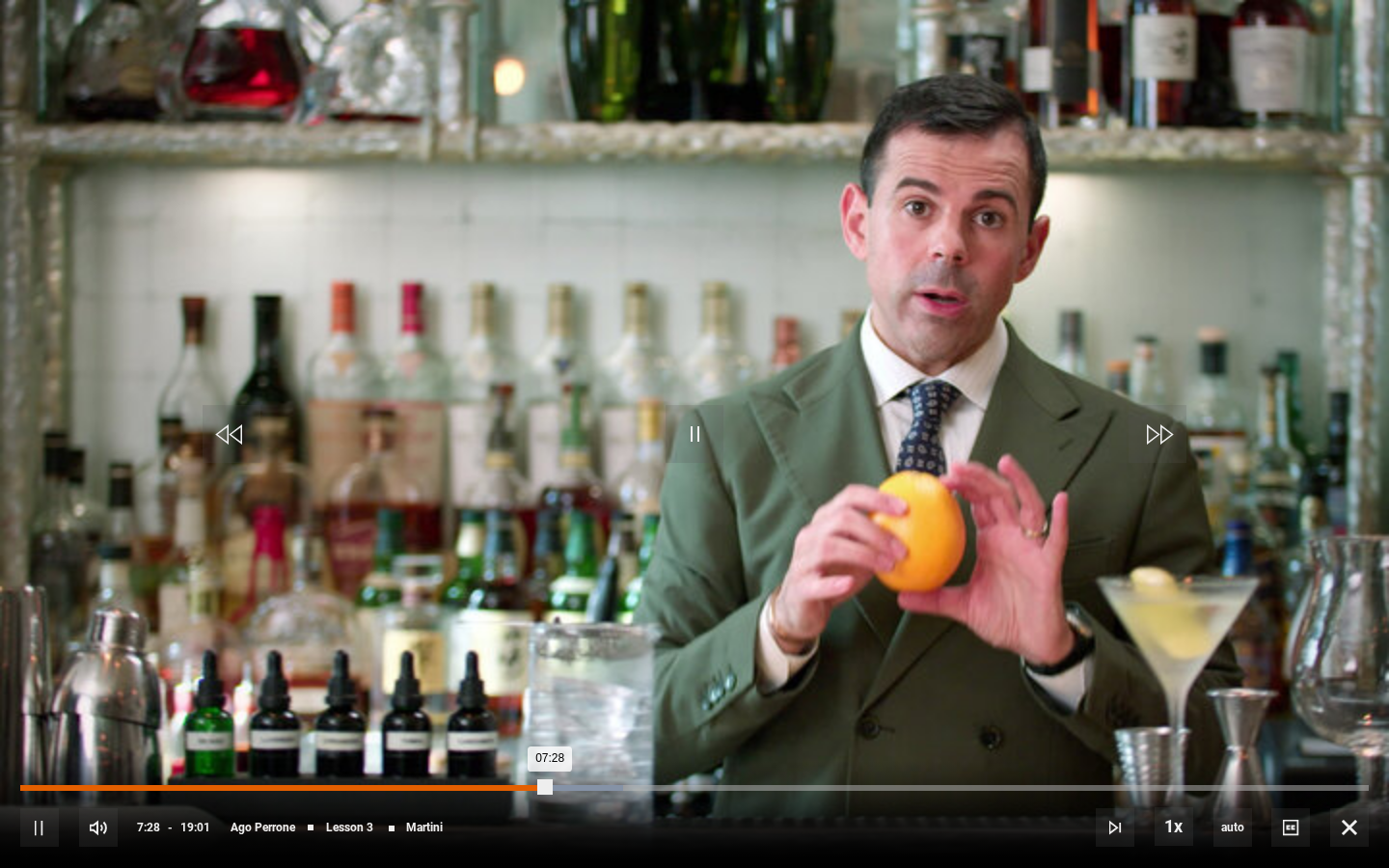 click on "06:47" at bounding box center [503, 788] 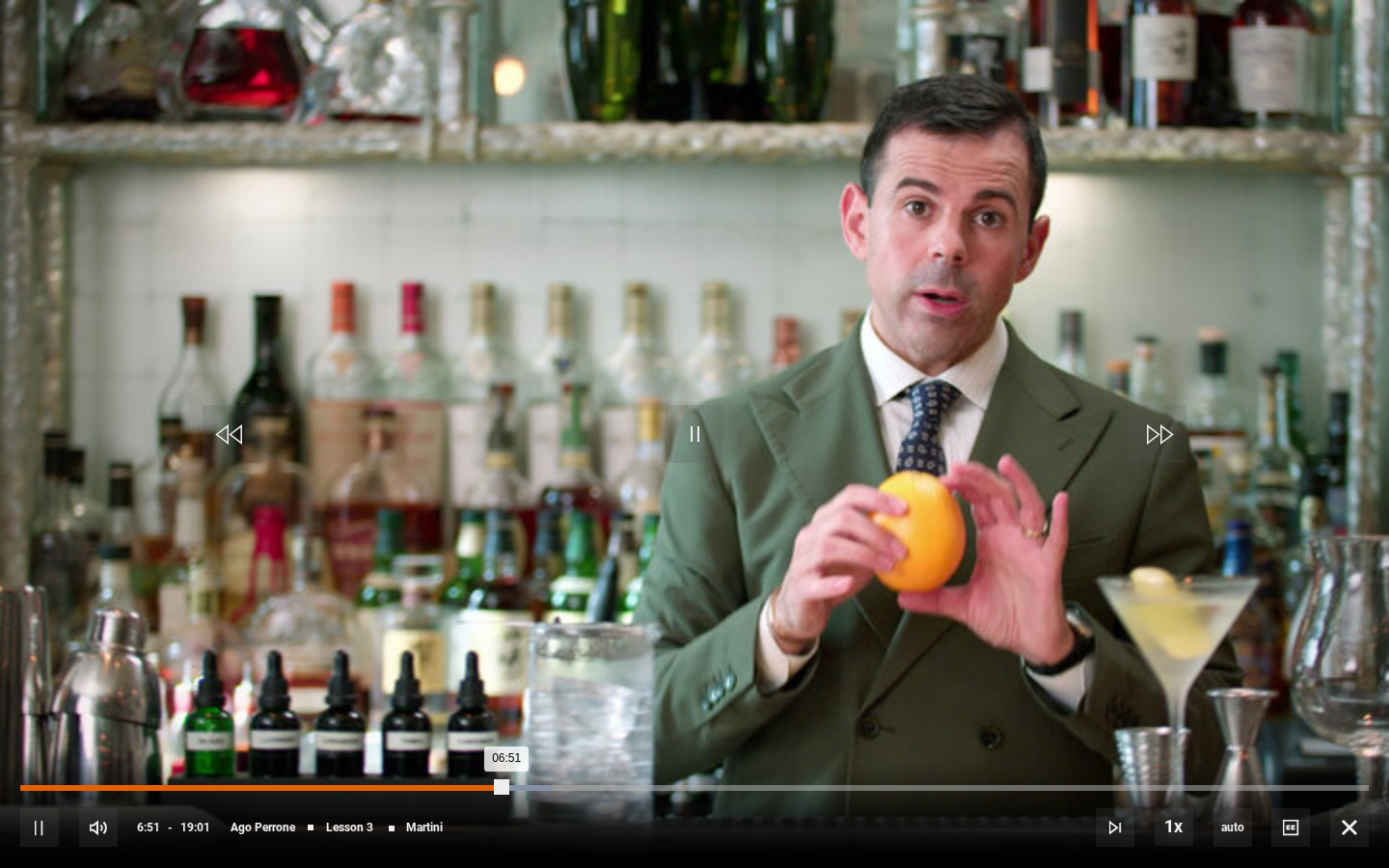 click on "06:33" at bounding box center (486, 788) 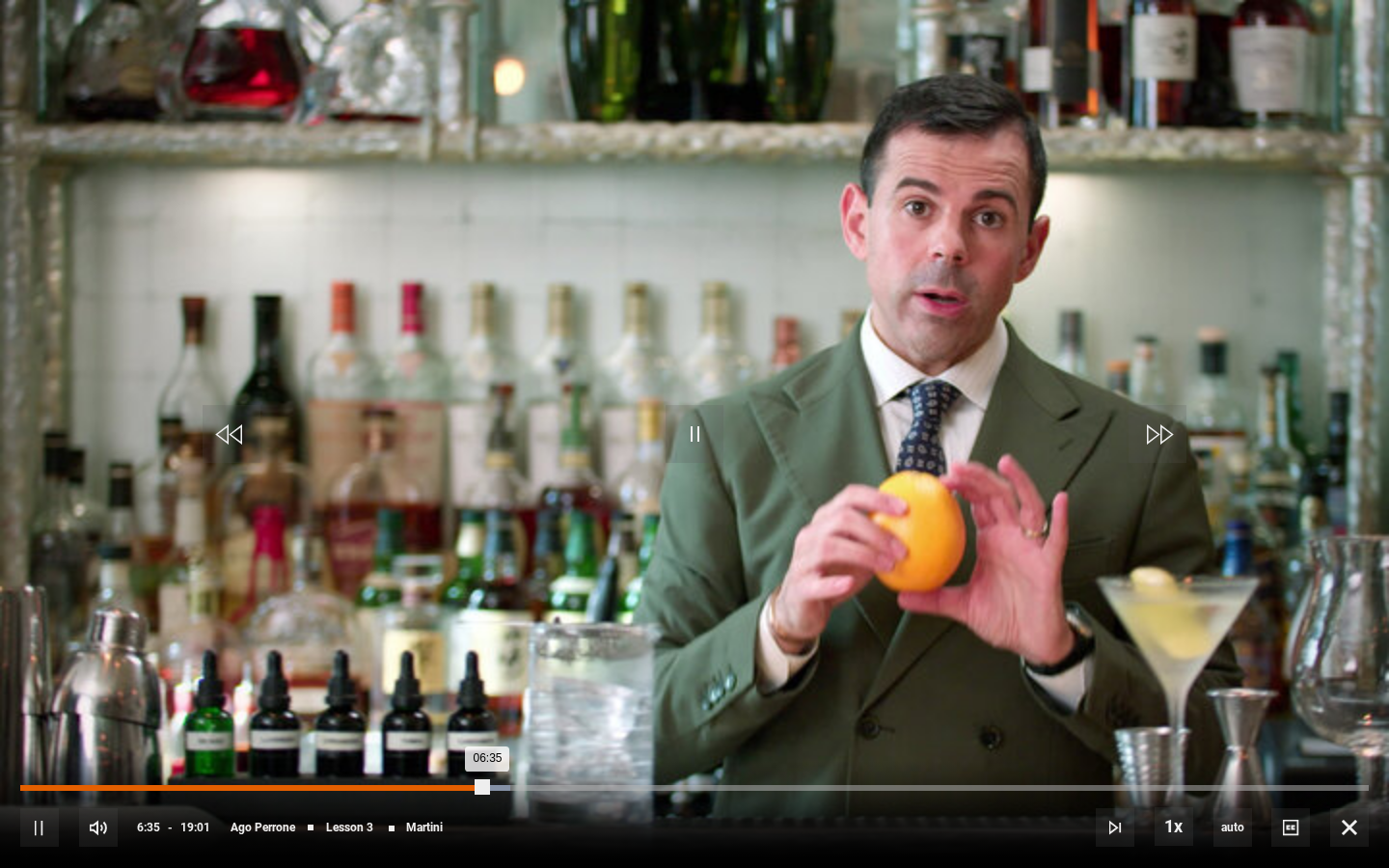 click on "06:13" at bounding box center [463, 788] 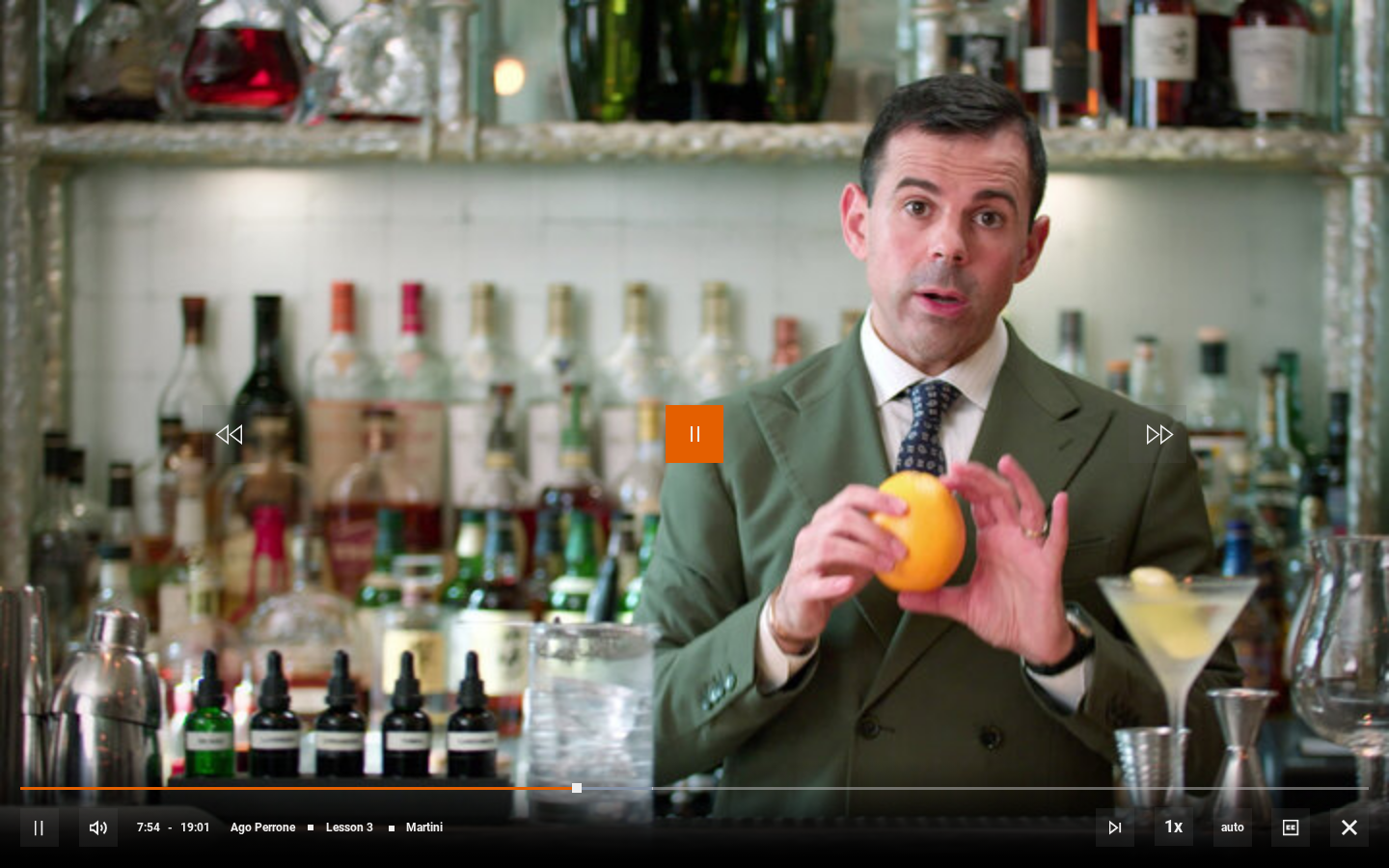 click at bounding box center (694, 434) 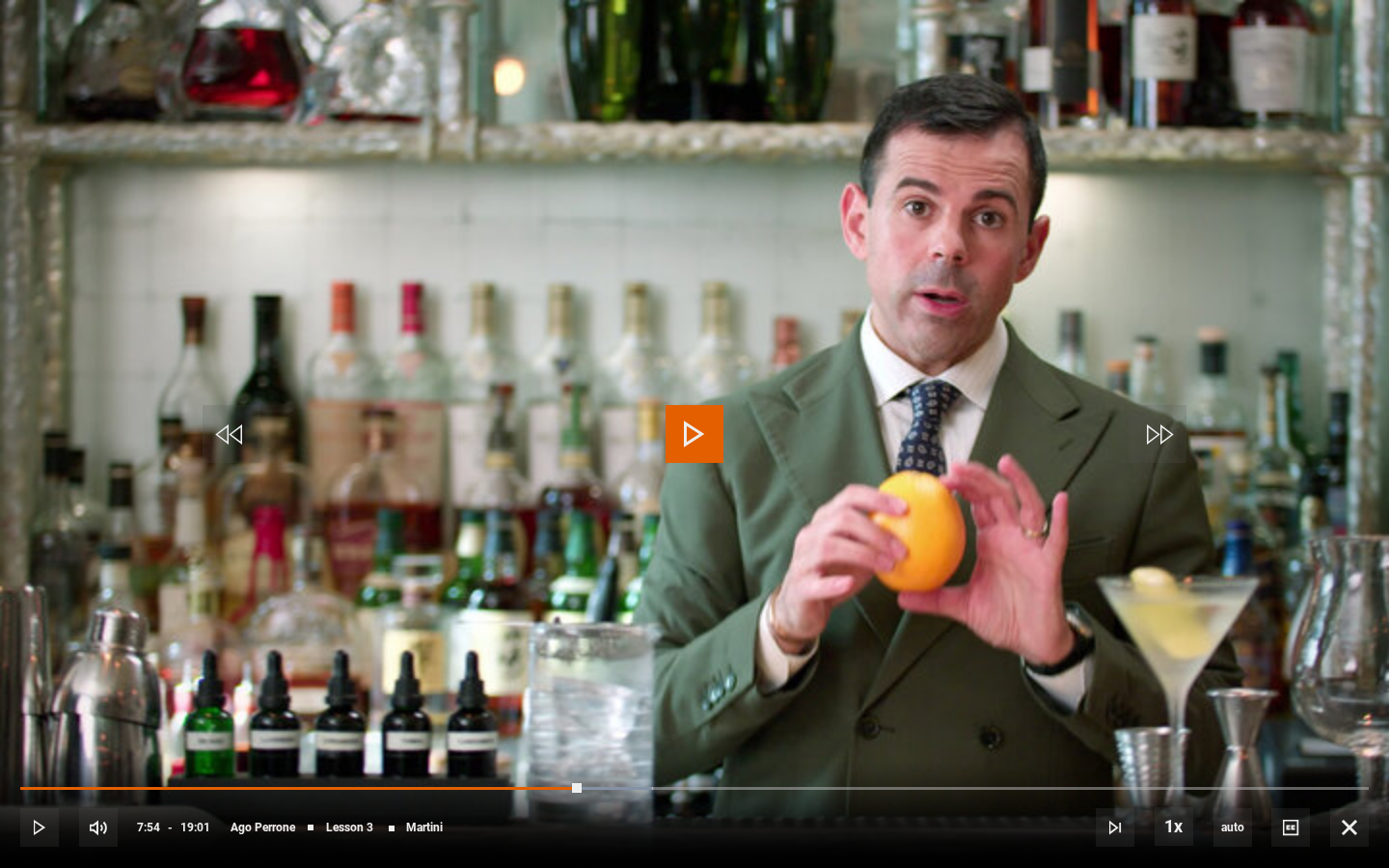 click at bounding box center [694, 434] 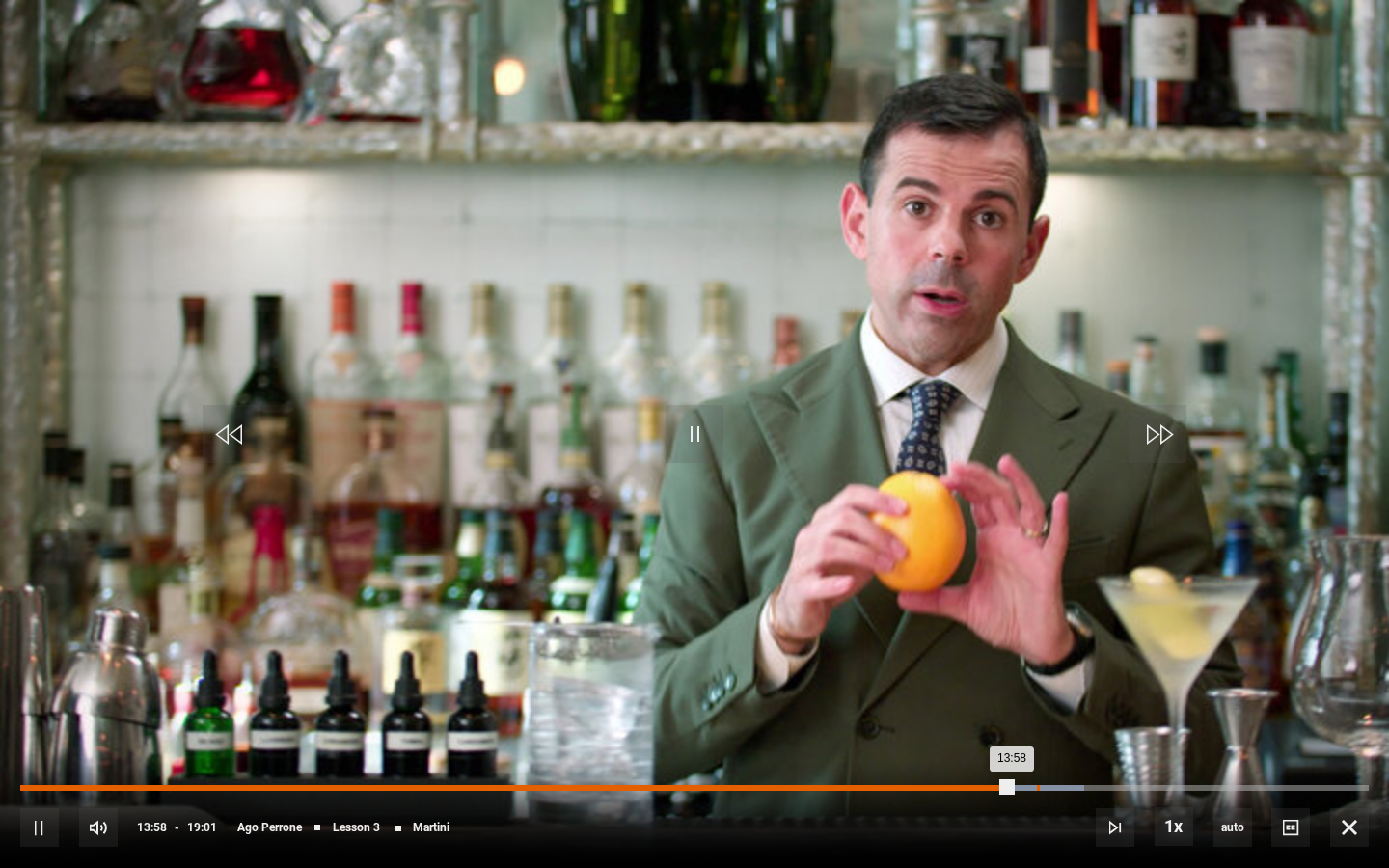 click on "14:20" at bounding box center [1038, 788] 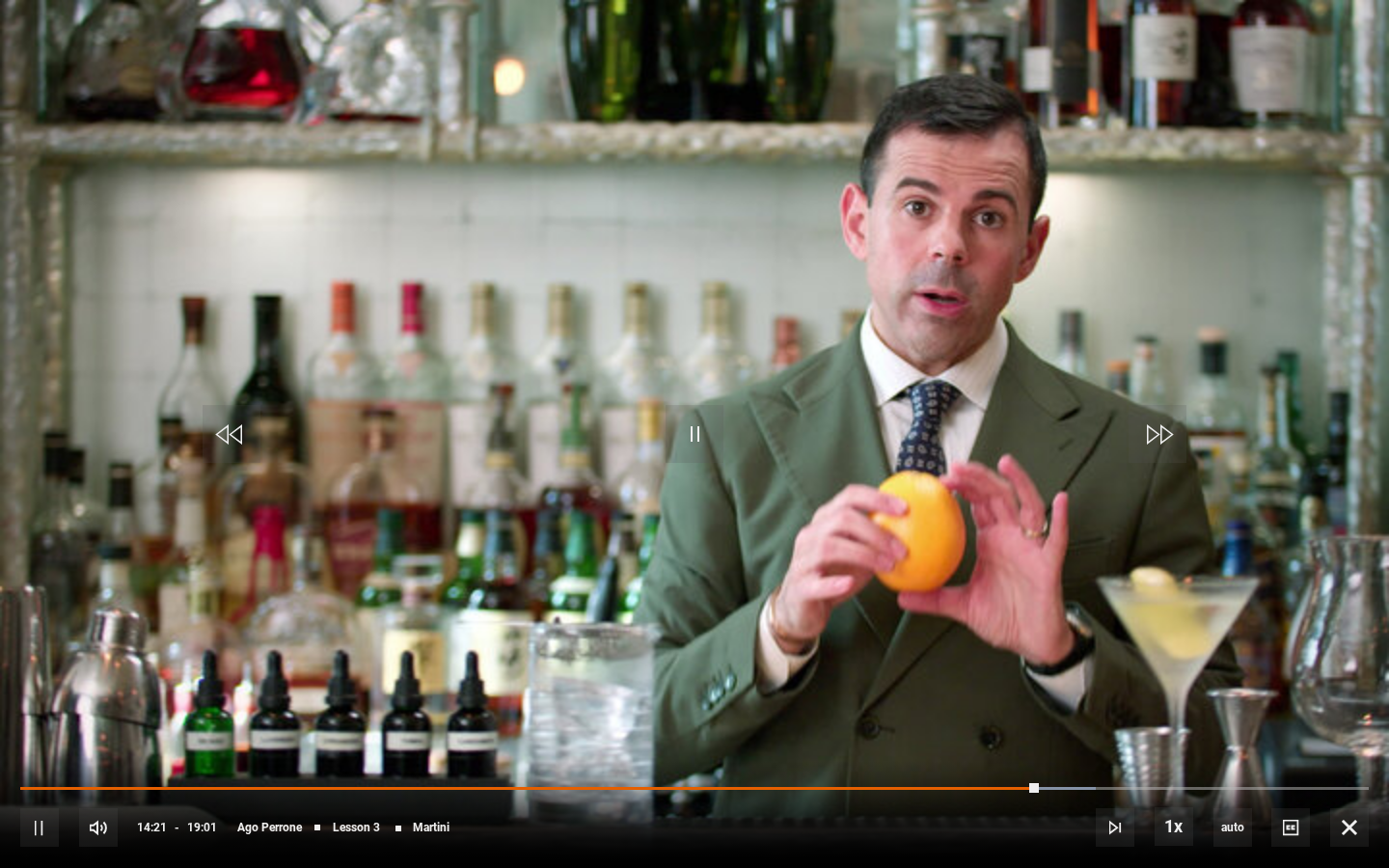click on "10s Skip Back 10 seconds Pause 10s Skip Forward 10 seconds Loaded :  79.75% 14:56 14:21 Pause Mute 66% Current Time  14:21 - Duration  19:01
Ago Perrone
Lesson 3
Martini
1x Playback Rate 2x 1.5x 1x , selected 0.5x auto Quality 360p 720p 1080p 2160p Auto , selected Captions captions off , selected English  Captions" at bounding box center (694, 814) 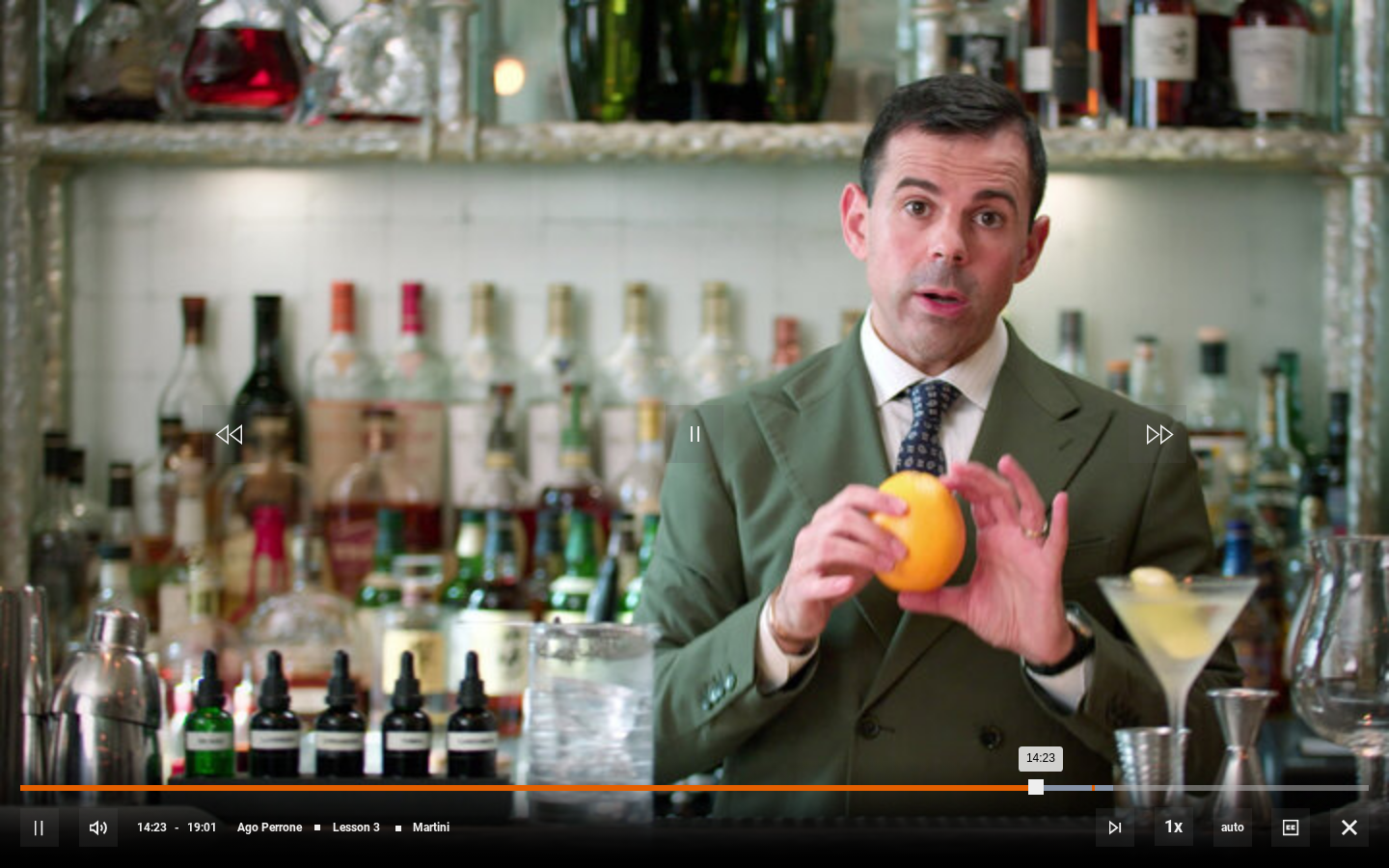 click on "15:06" at bounding box center [1093, 788] 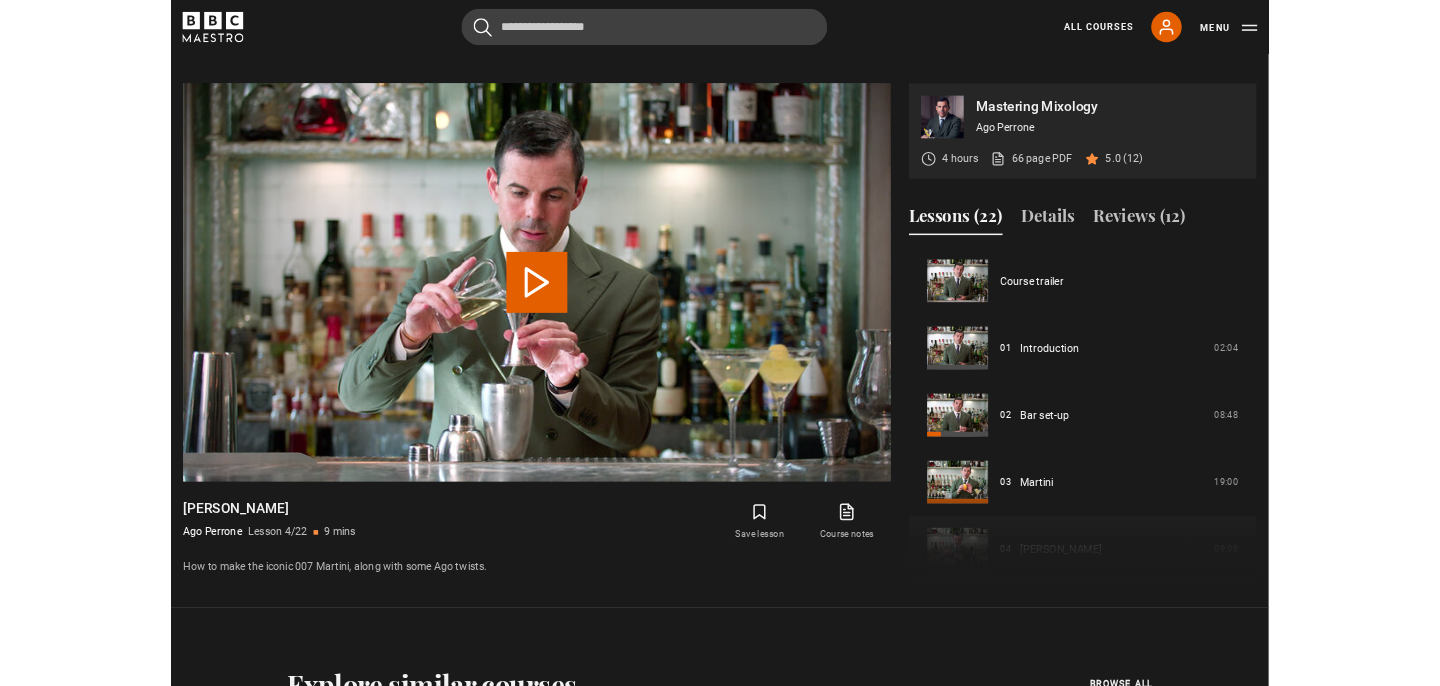 scroll, scrollTop: 956, scrollLeft: 0, axis: vertical 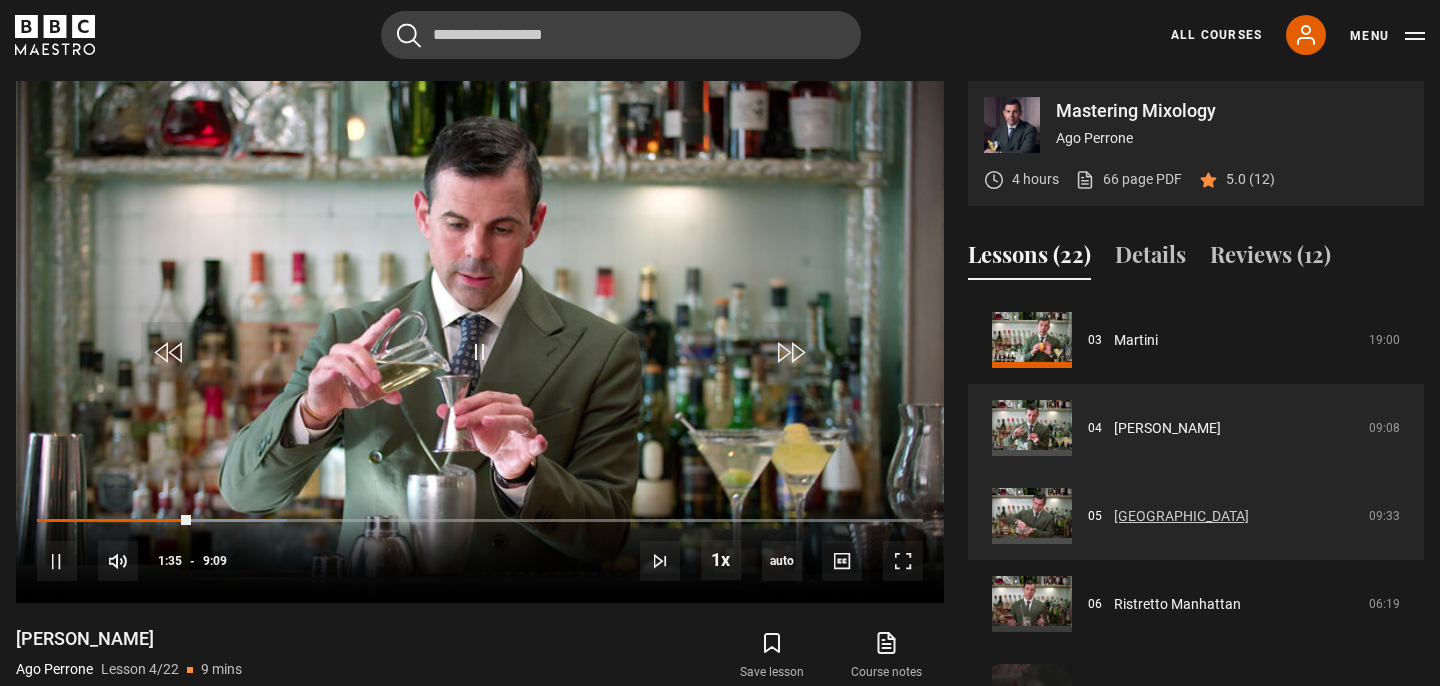 click on "[GEOGRAPHIC_DATA]" at bounding box center [1181, 516] 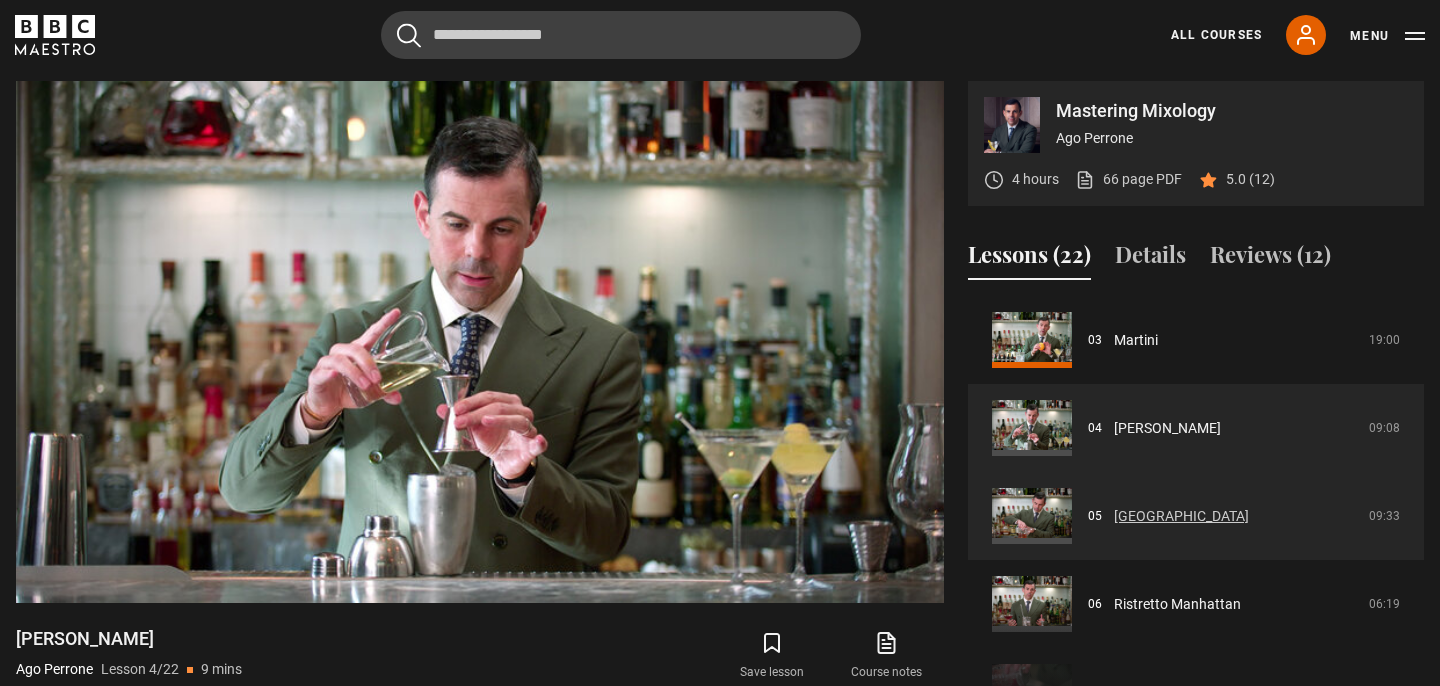 click on "[GEOGRAPHIC_DATA]" at bounding box center (1181, 516) 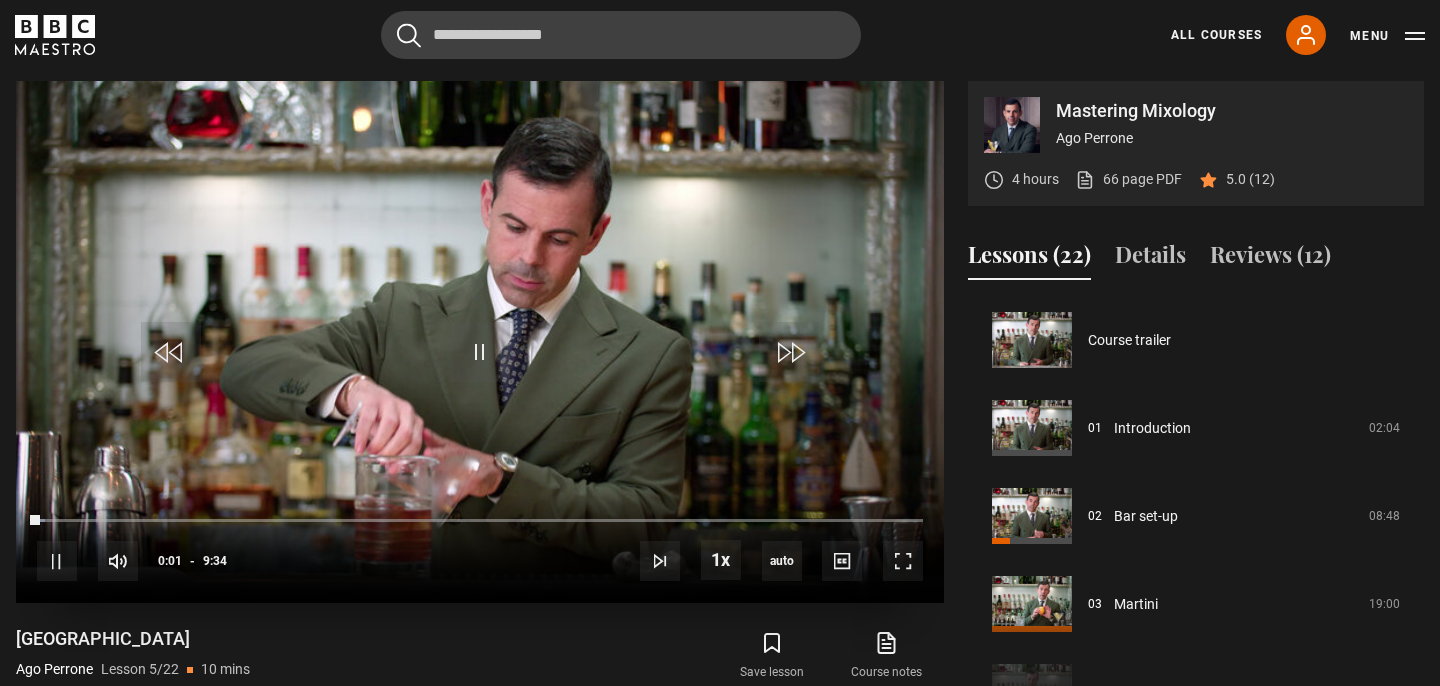 scroll, scrollTop: 956, scrollLeft: 0, axis: vertical 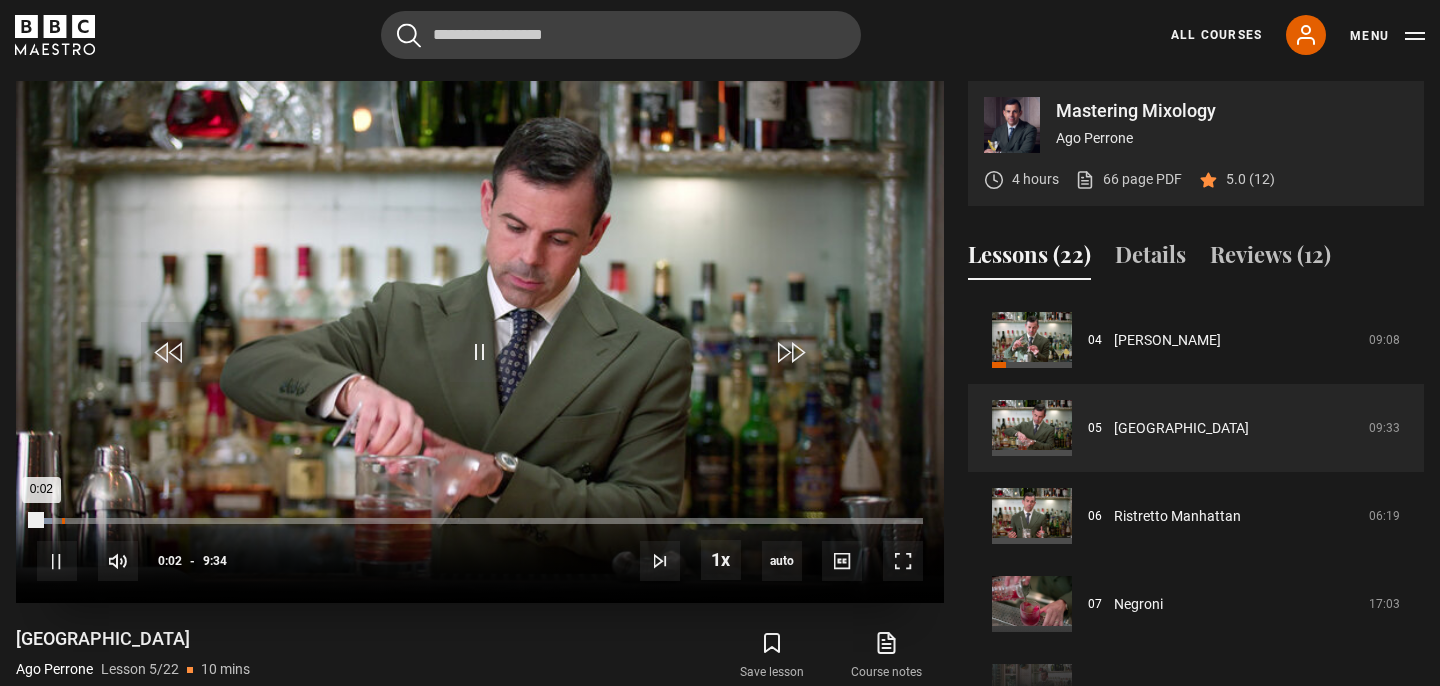 click on "0:16" at bounding box center (63, 521) 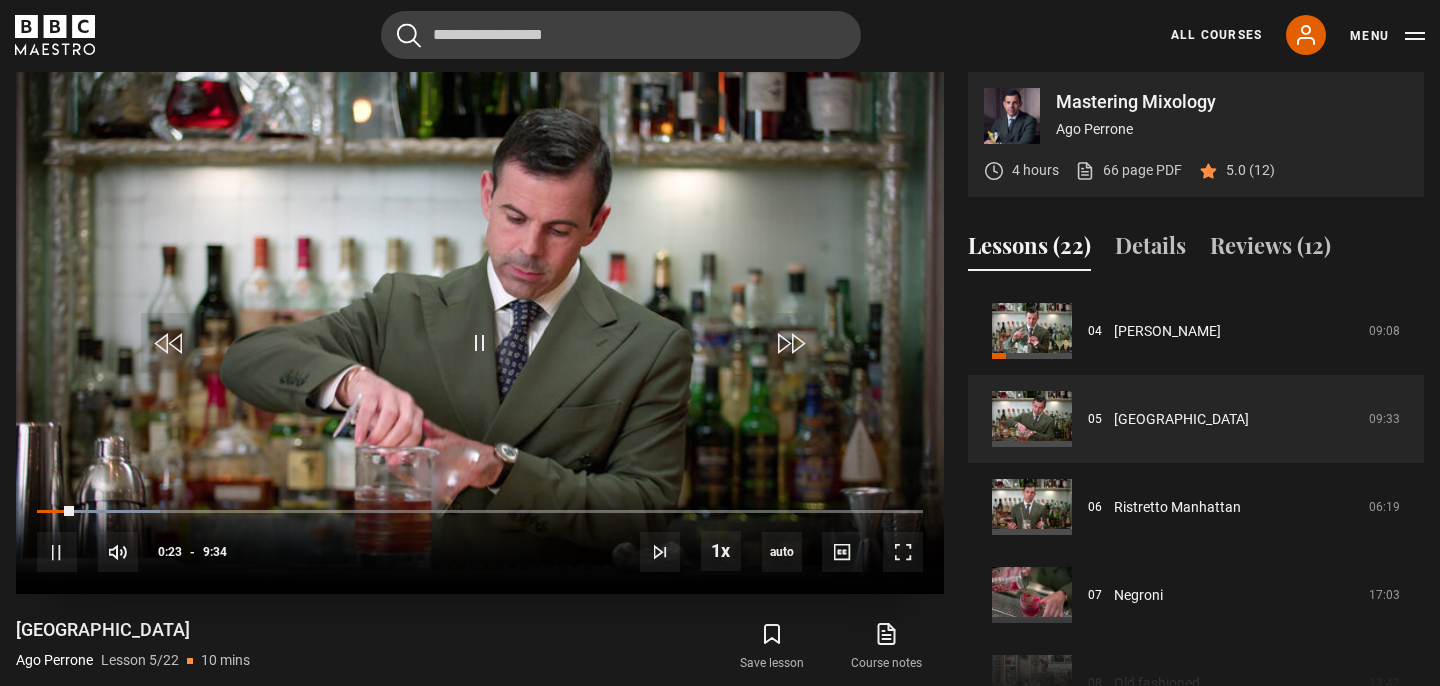scroll, scrollTop: 963, scrollLeft: 0, axis: vertical 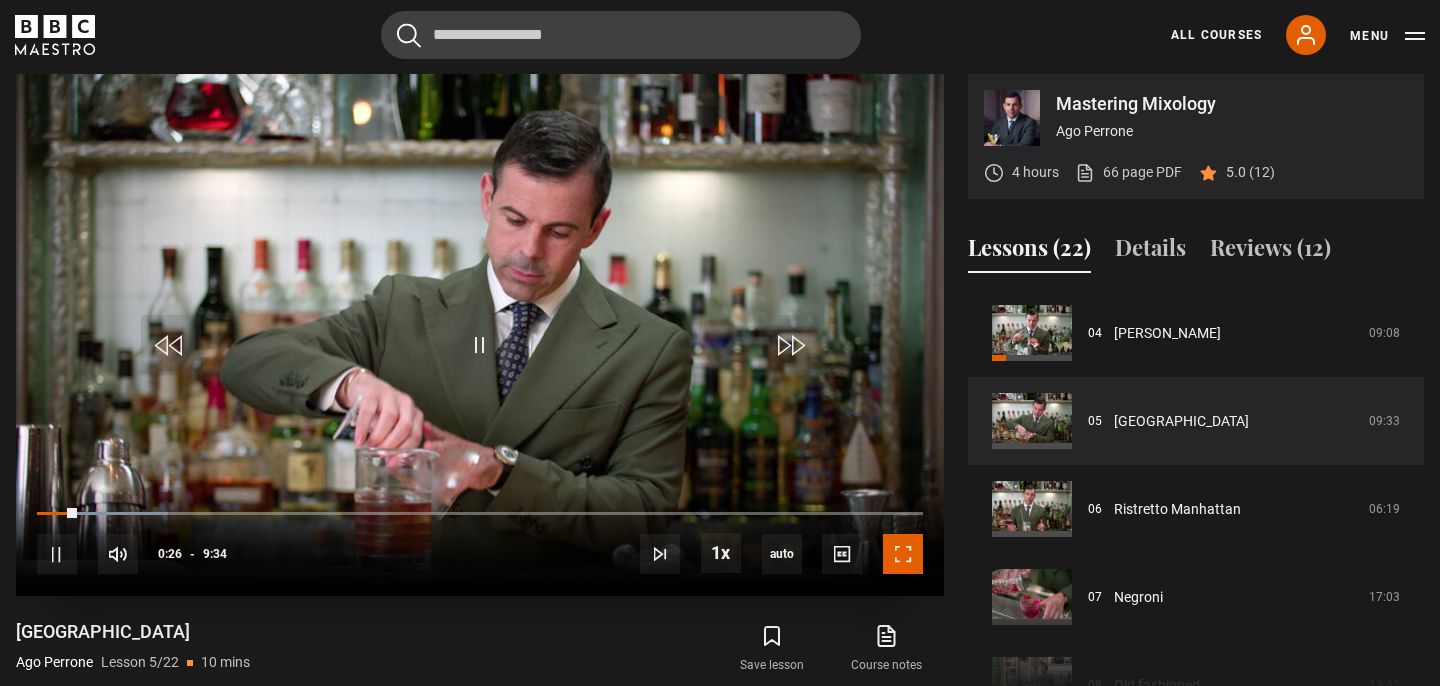 click at bounding box center (903, 554) 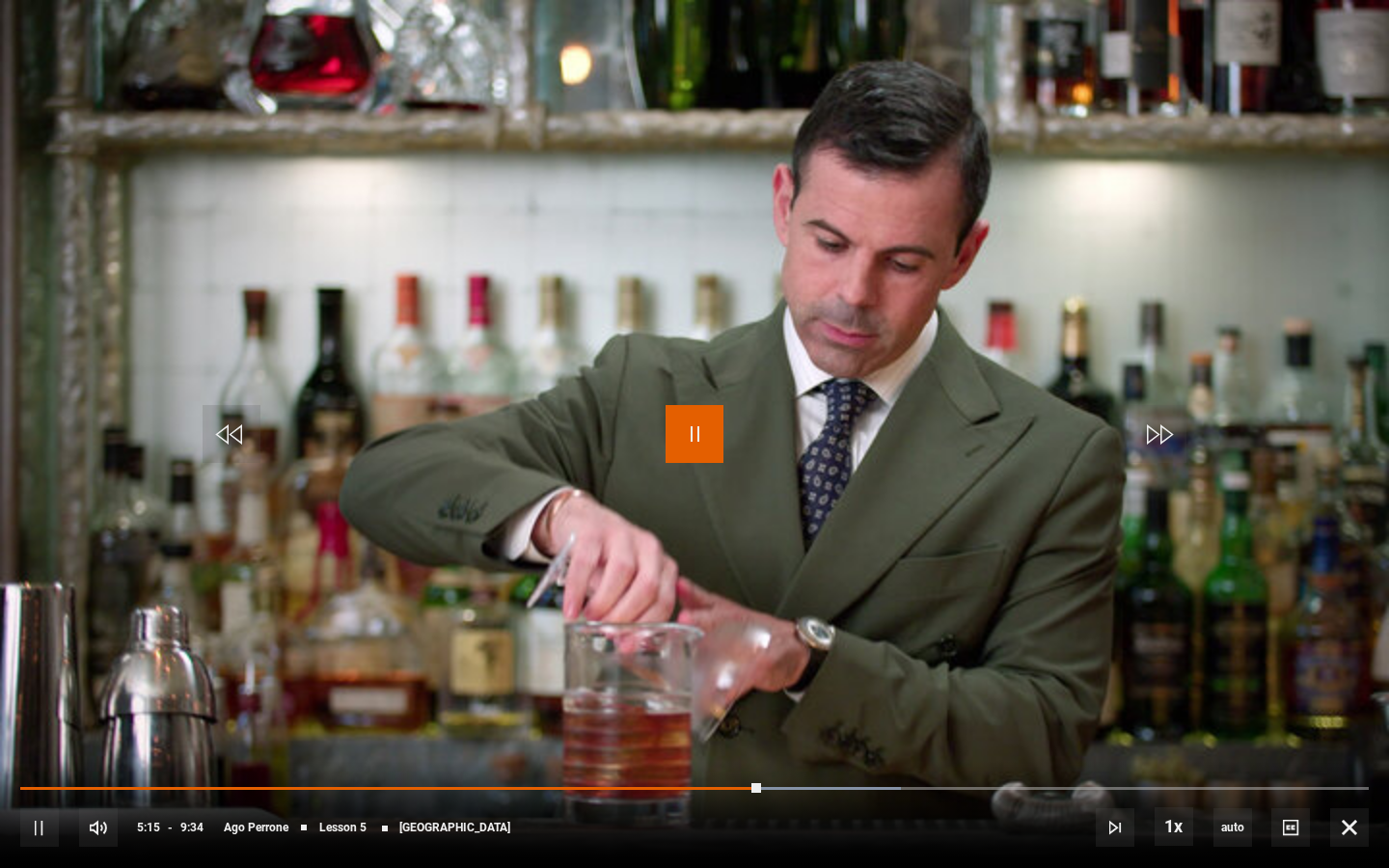 click at bounding box center [694, 434] 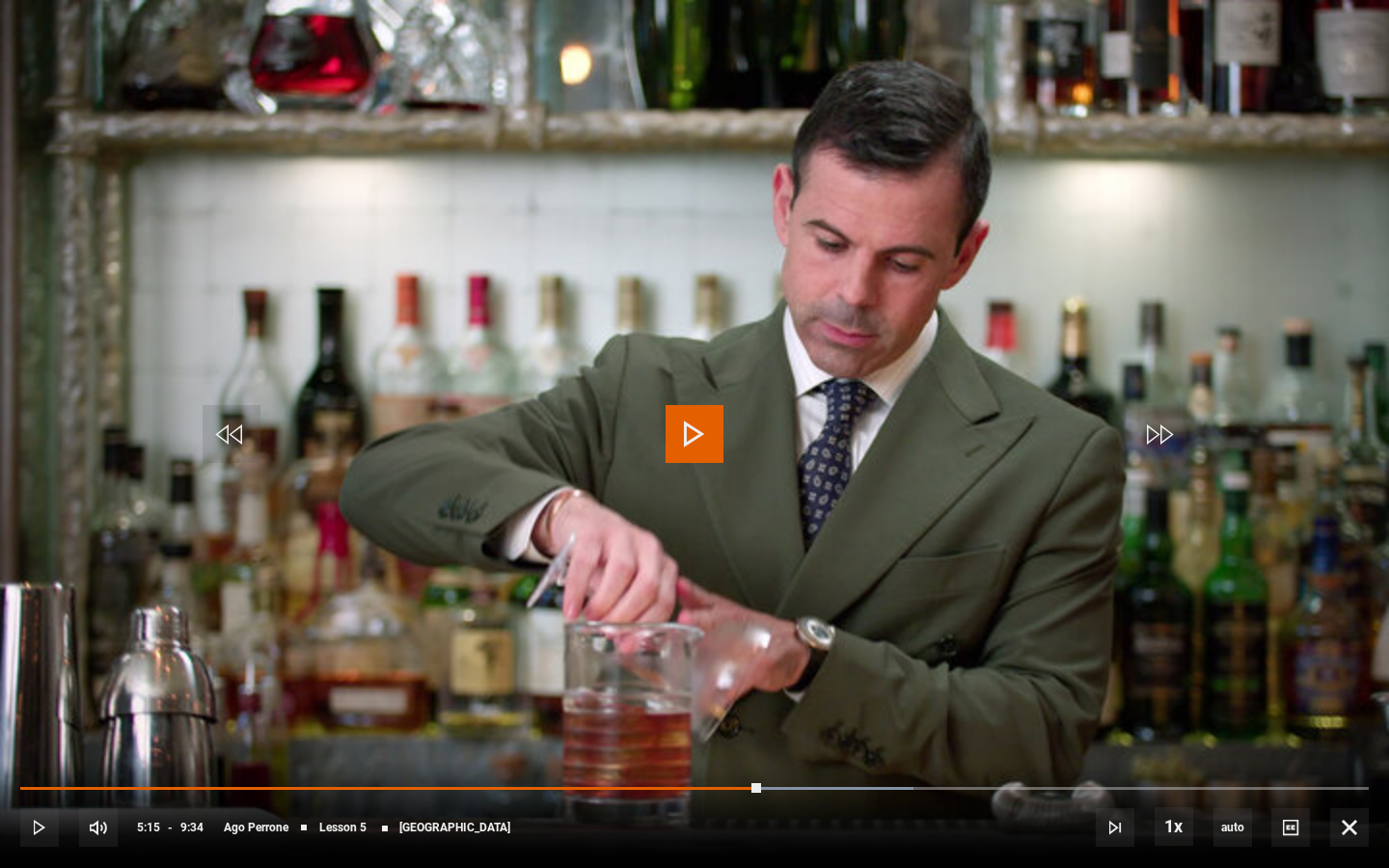 click at bounding box center (694, 434) 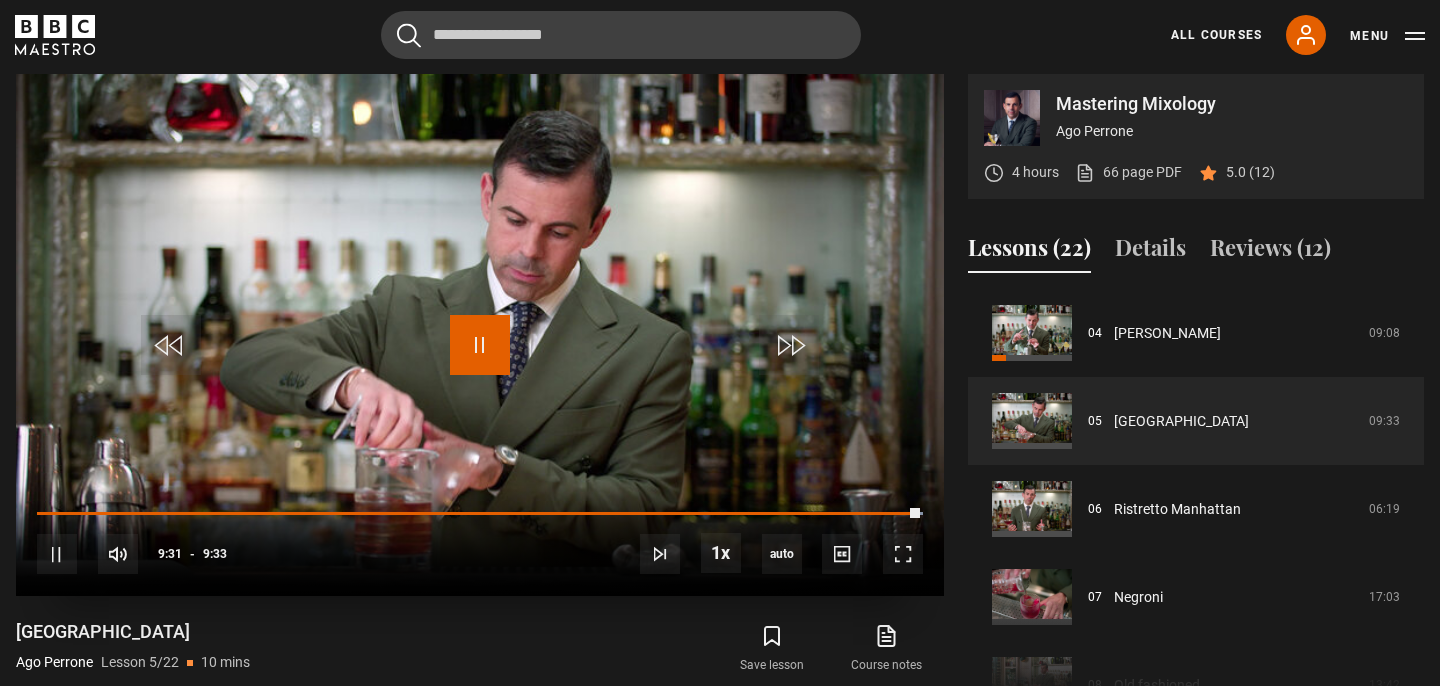 click at bounding box center (480, 345) 